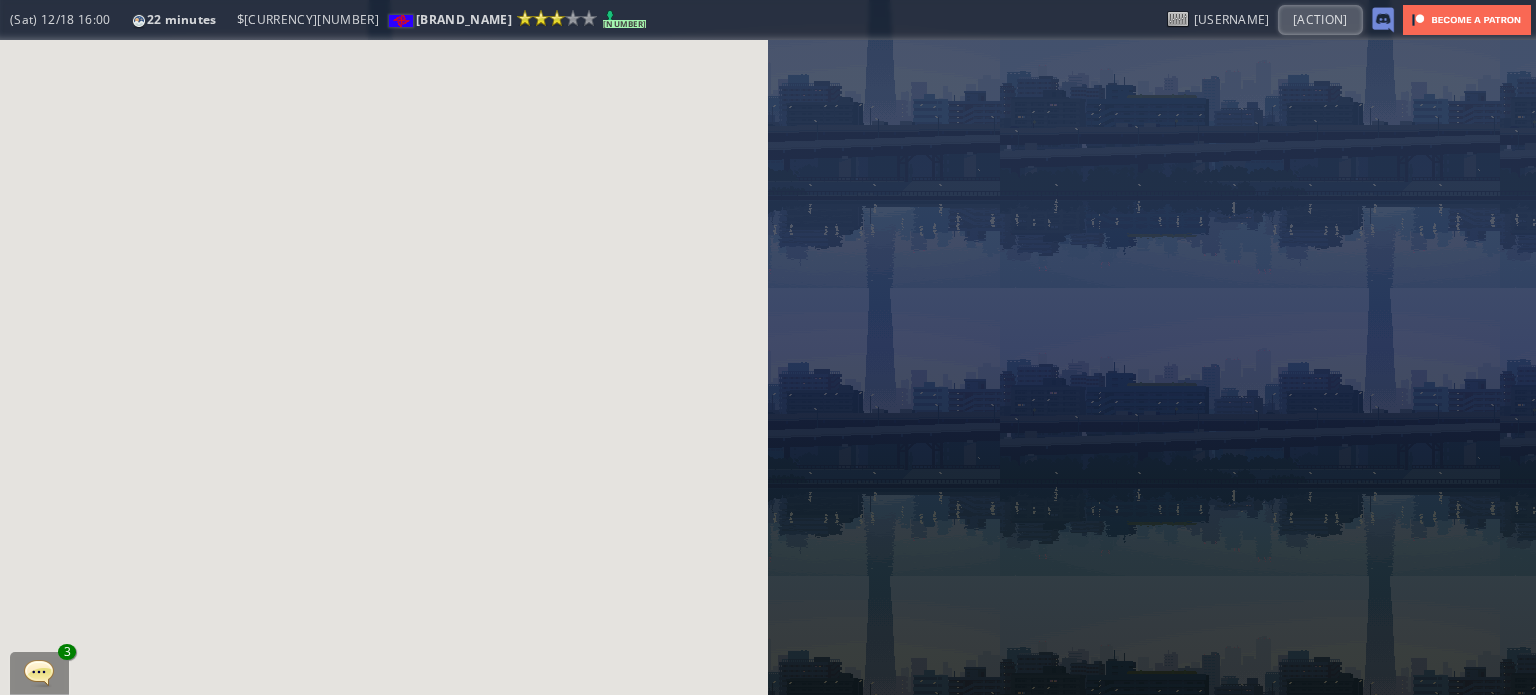 scroll, scrollTop: 0, scrollLeft: 0, axis: both 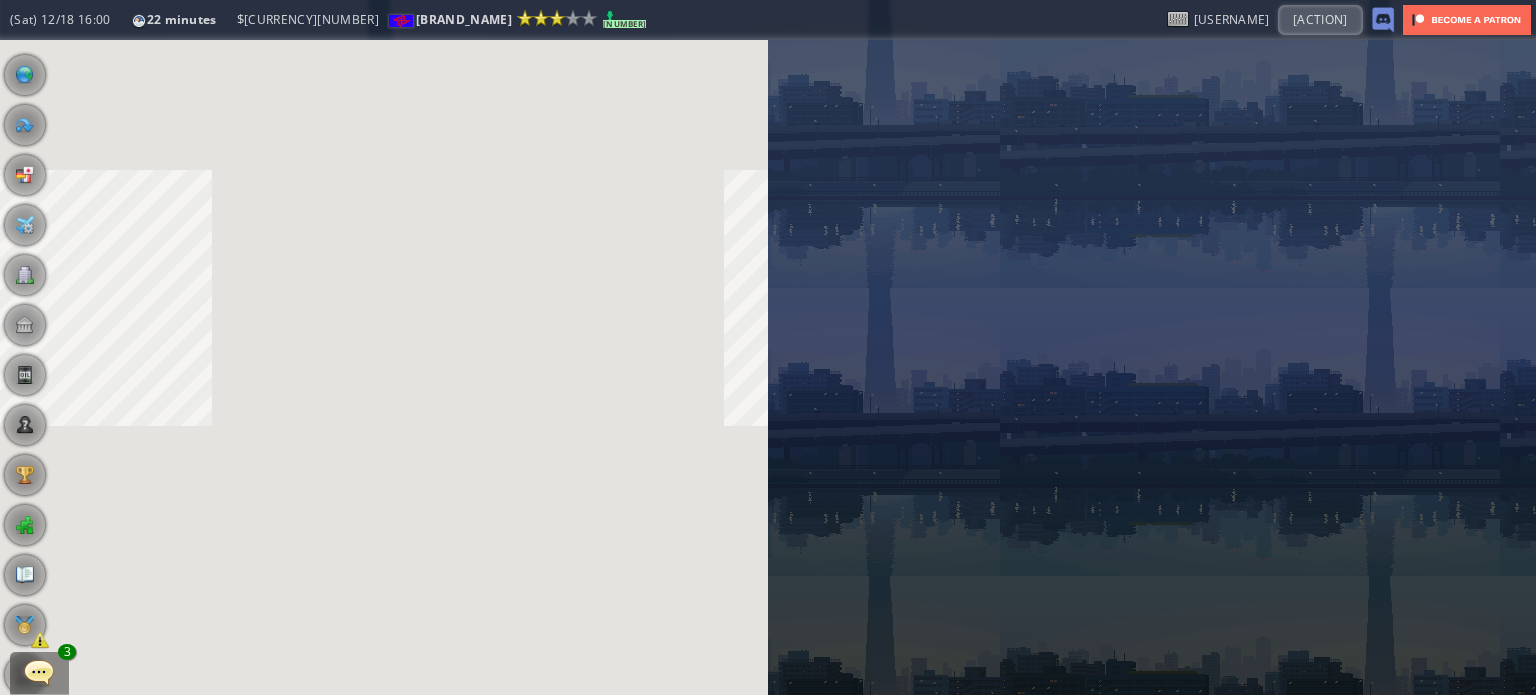 click at bounding box center (7, 347) 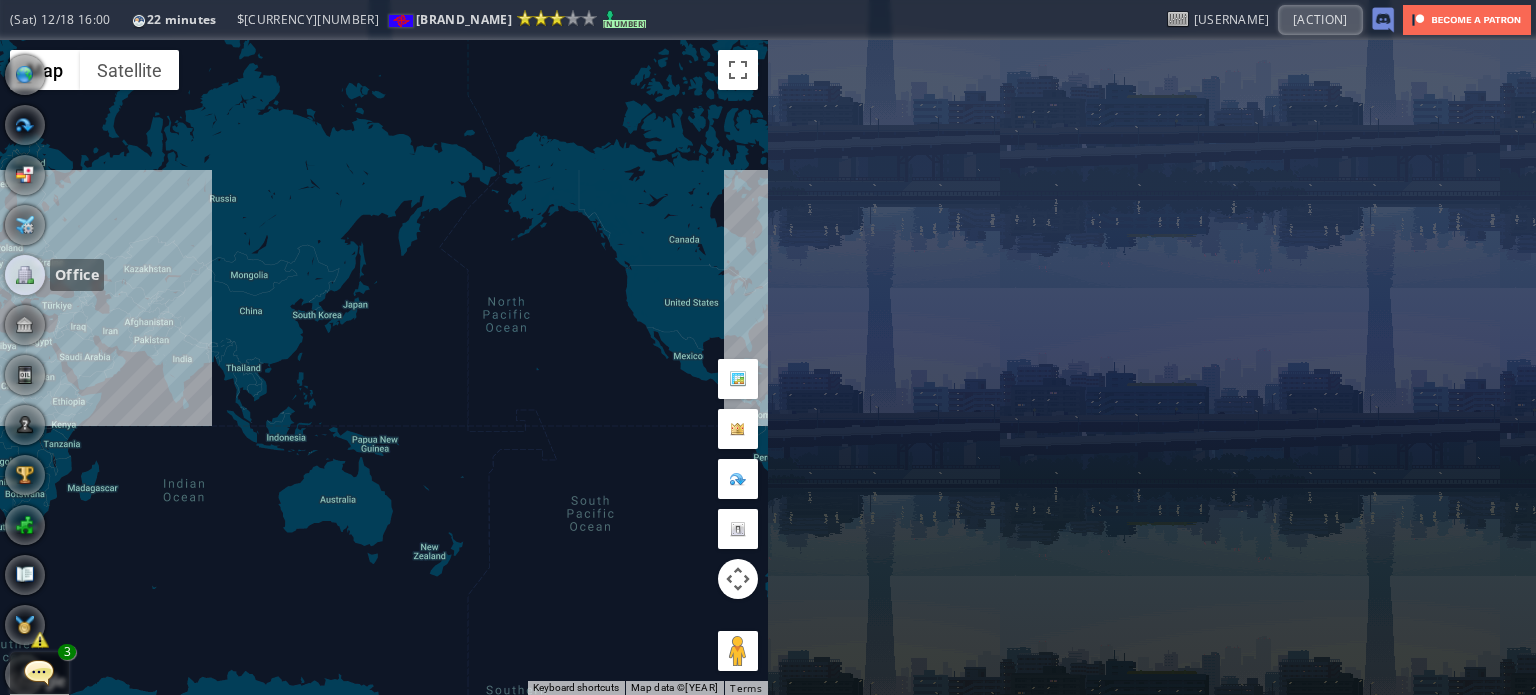 click at bounding box center [25, 275] 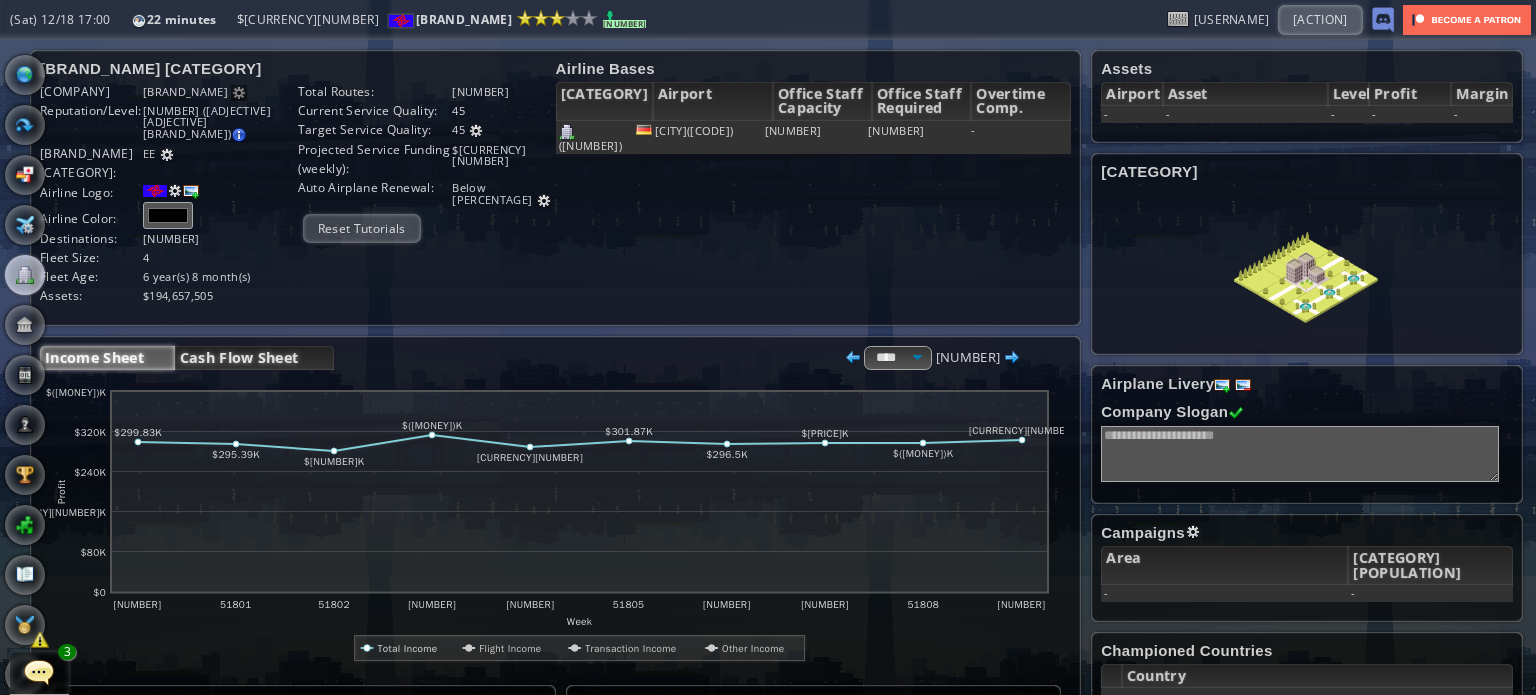 click on "Cash Flow Sheet" at bounding box center (254, 358) 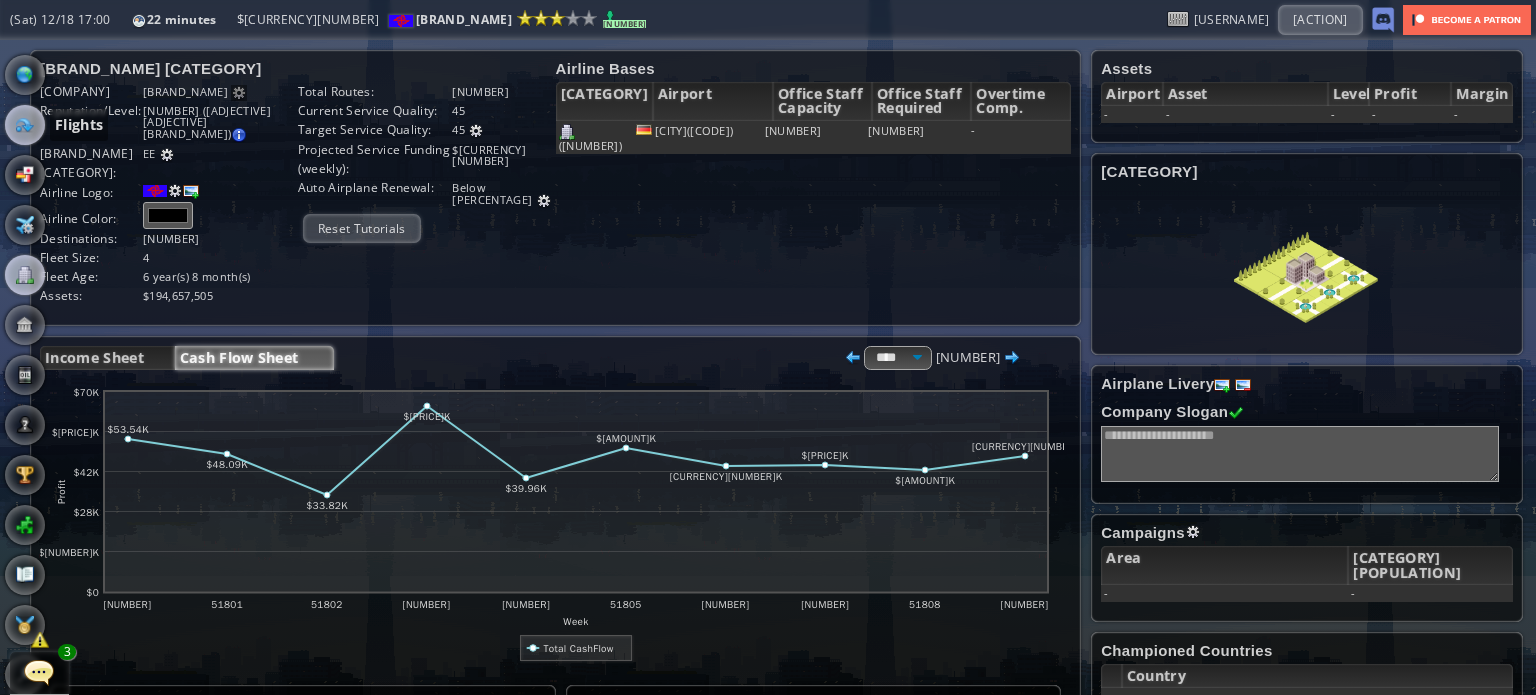 click at bounding box center [25, 125] 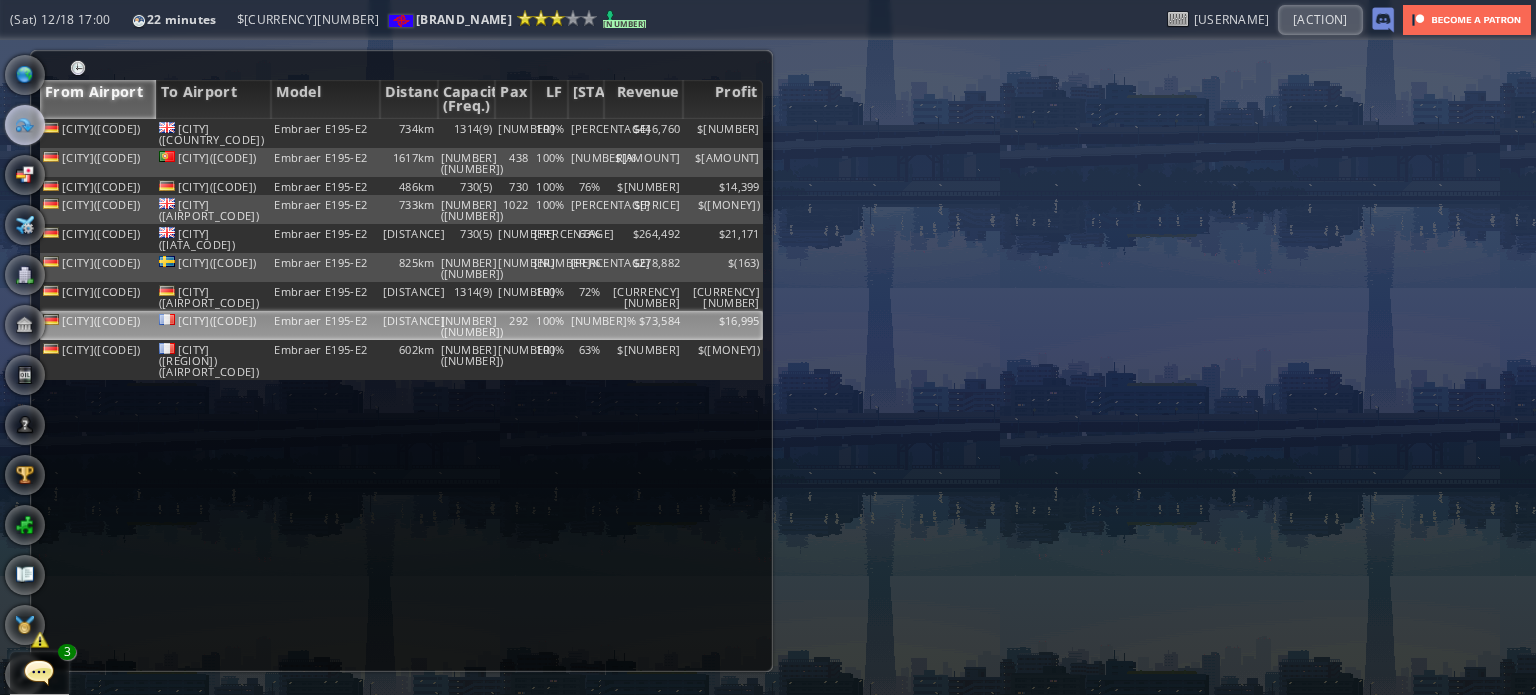 click on "Embraer E195-E2" at bounding box center (325, 133) 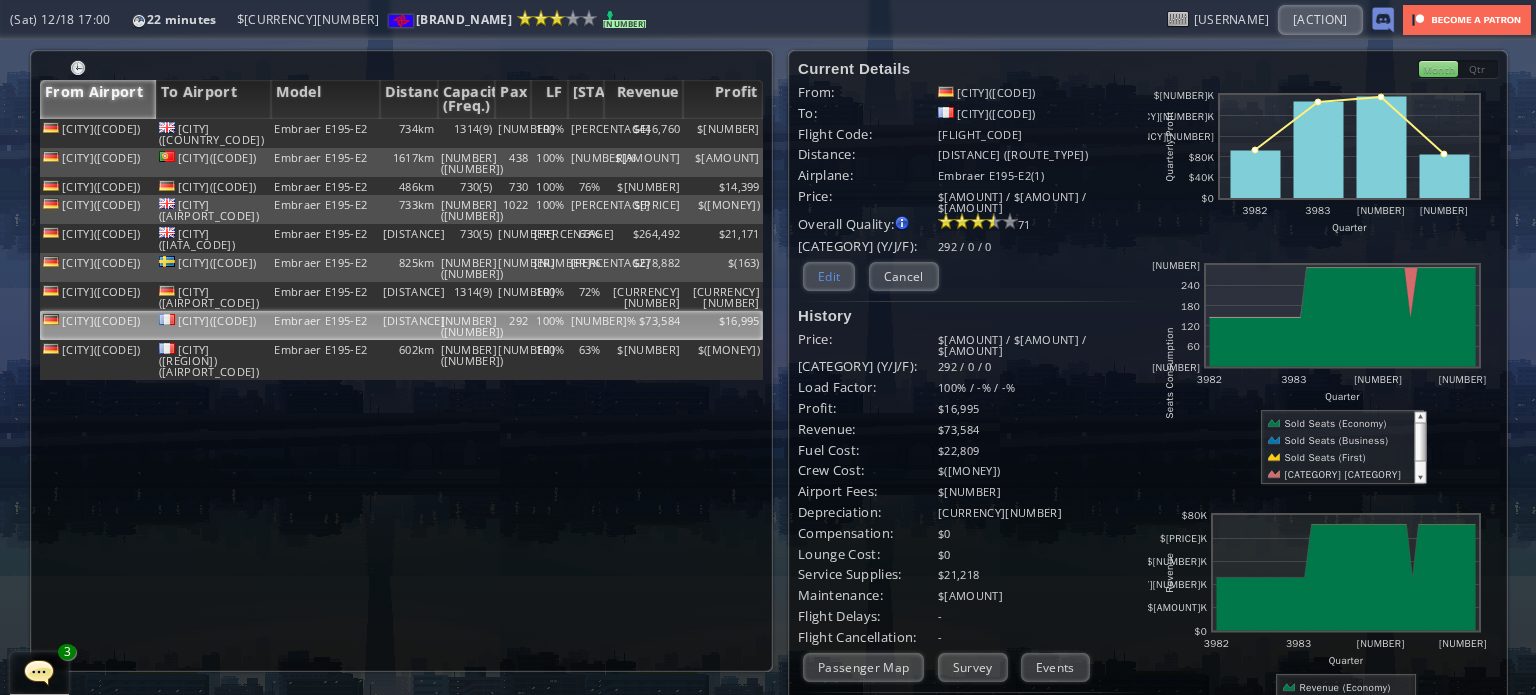 click on "Edit" at bounding box center (829, 276) 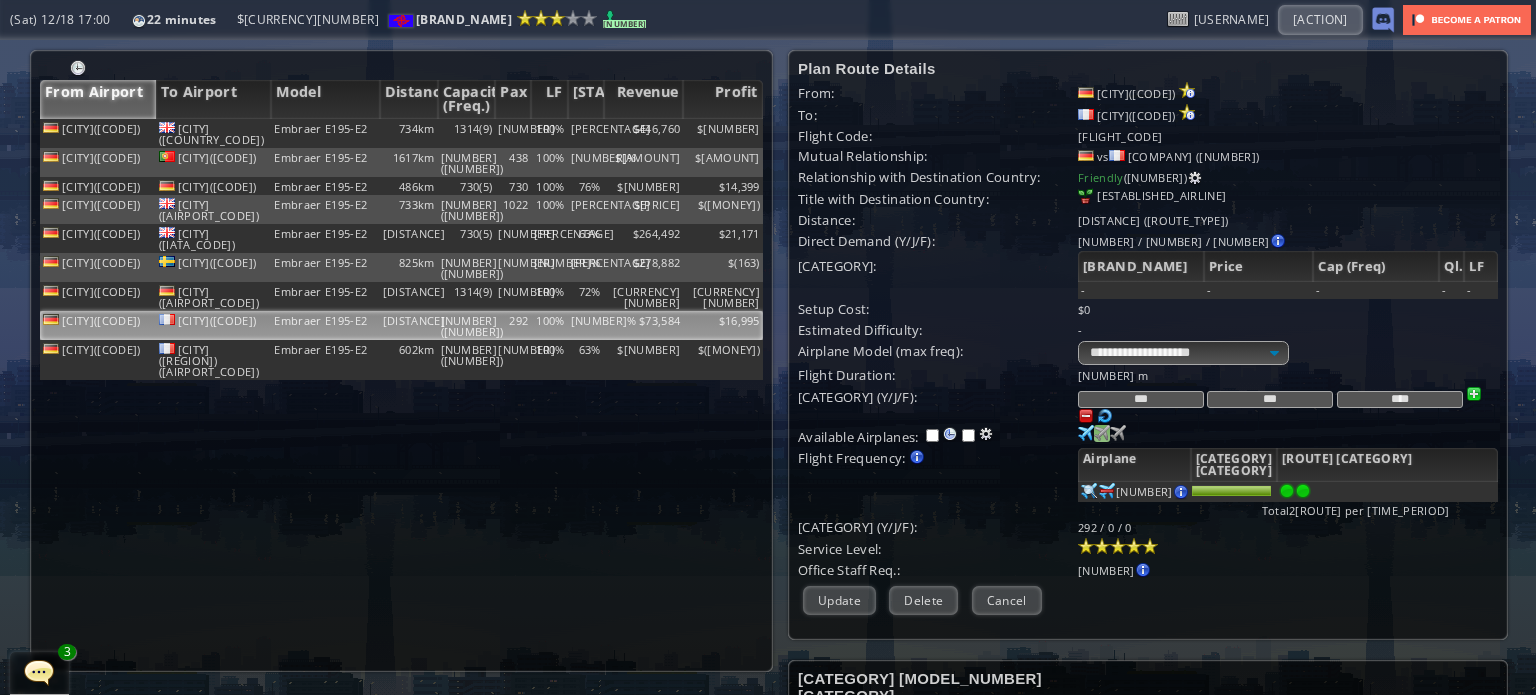 click at bounding box center (1086, 433) 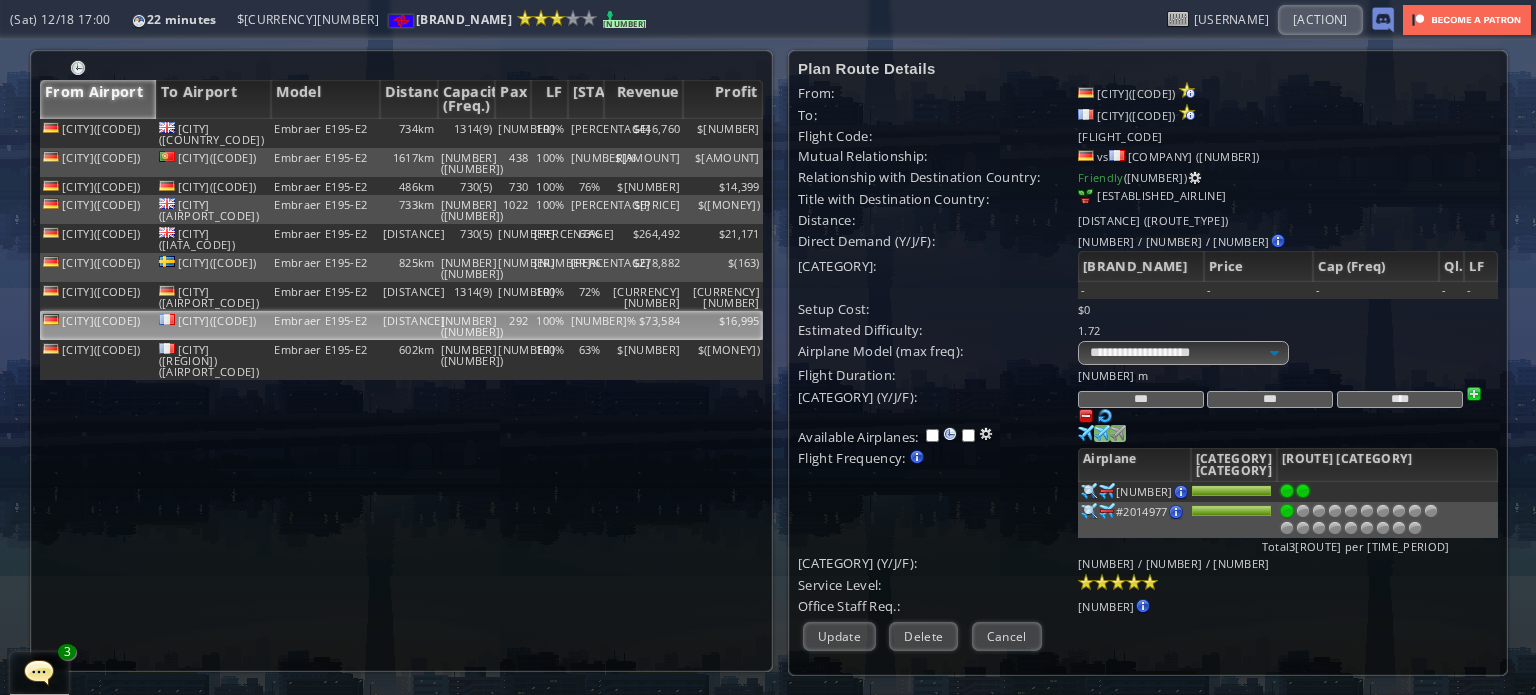 click at bounding box center [1086, 433] 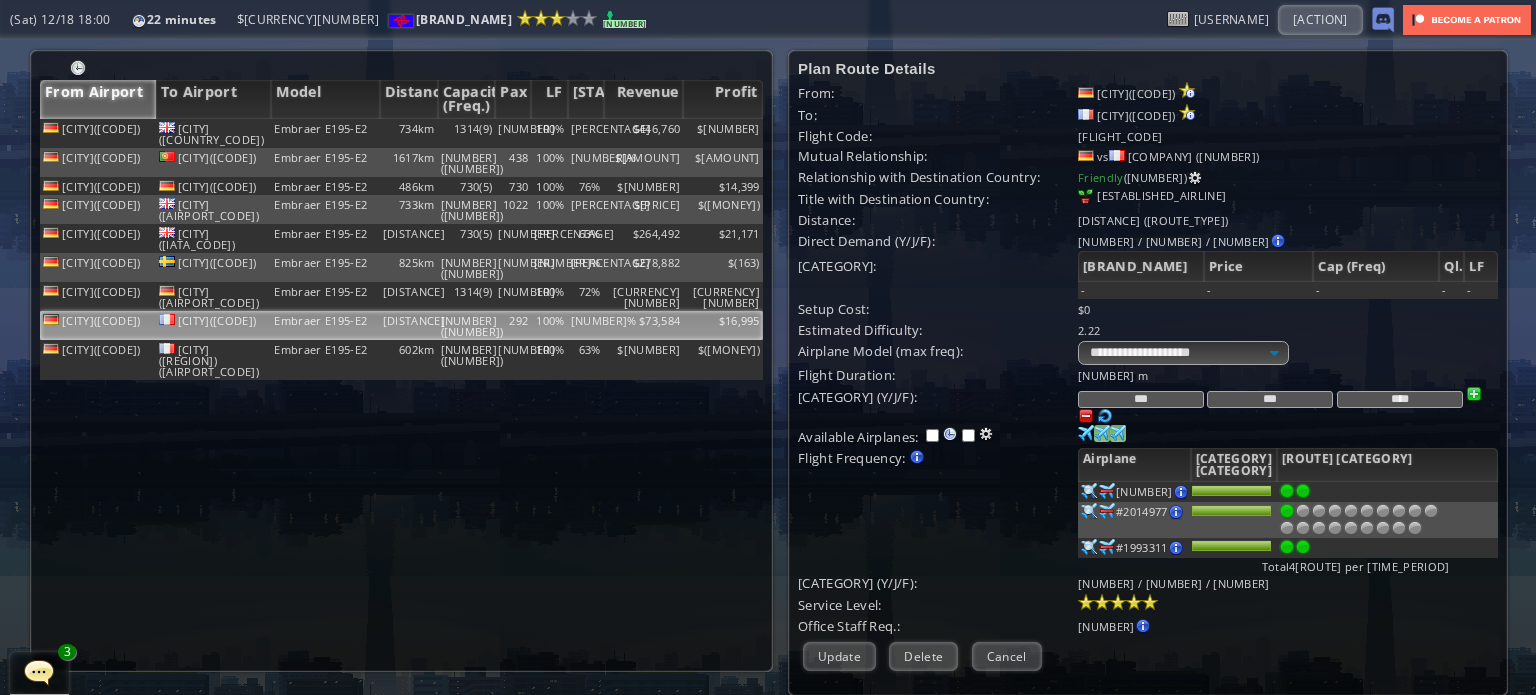 click at bounding box center [1303, 491] 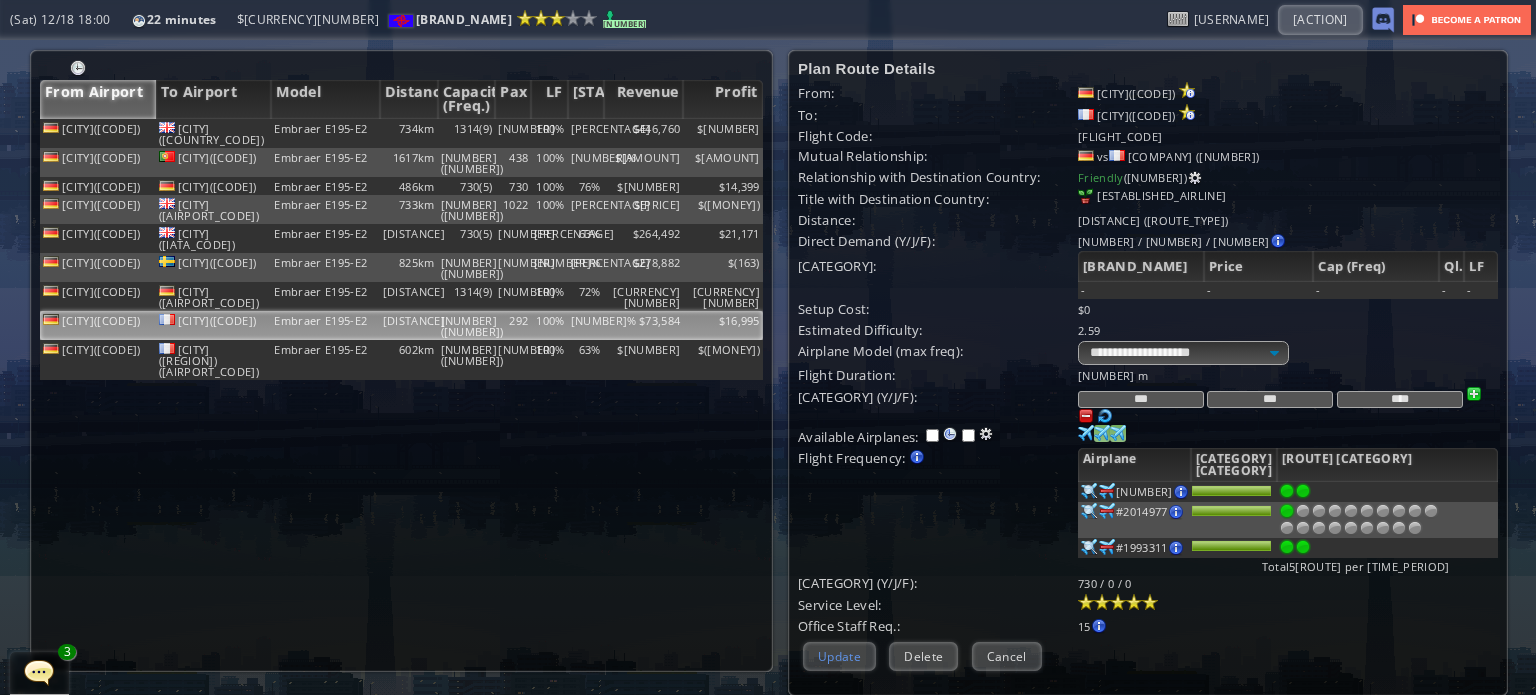 click on "Update" at bounding box center (839, 656) 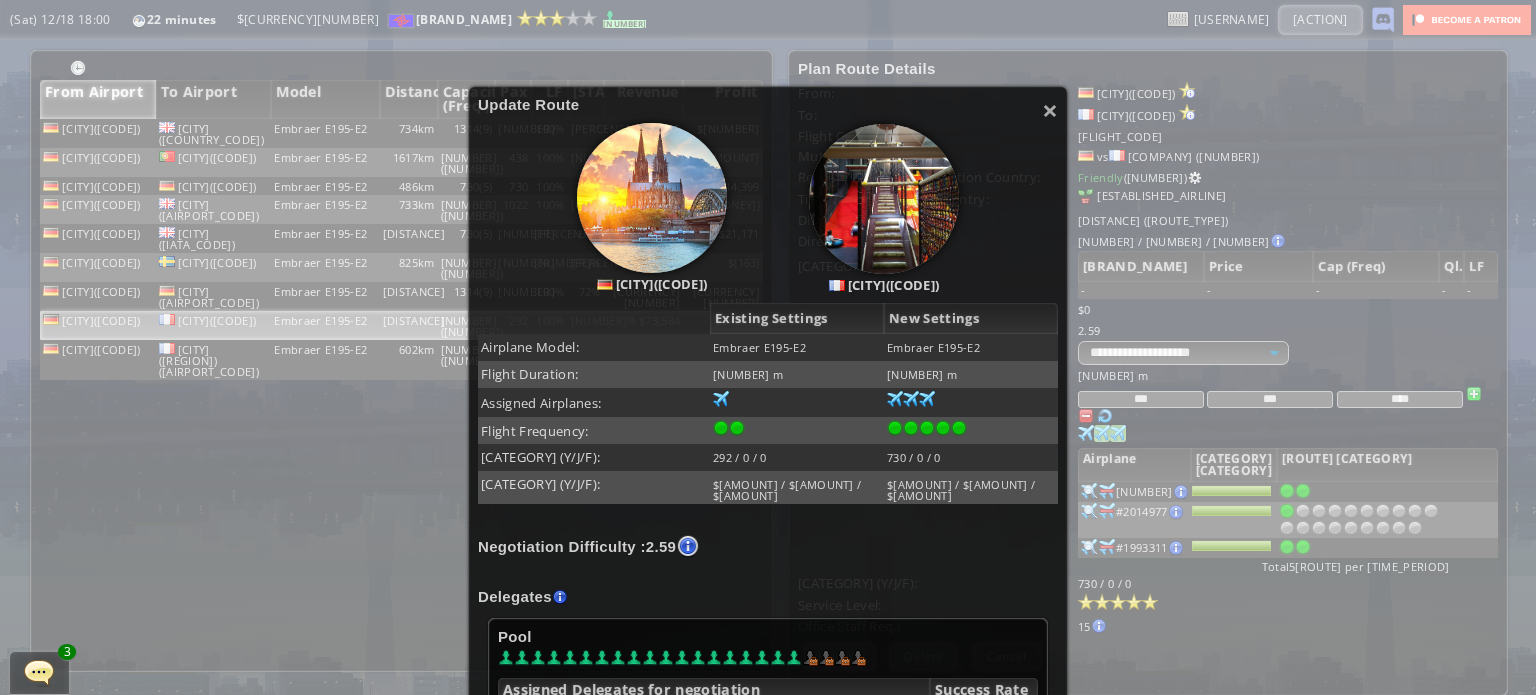 scroll, scrollTop: 300, scrollLeft: 0, axis: vertical 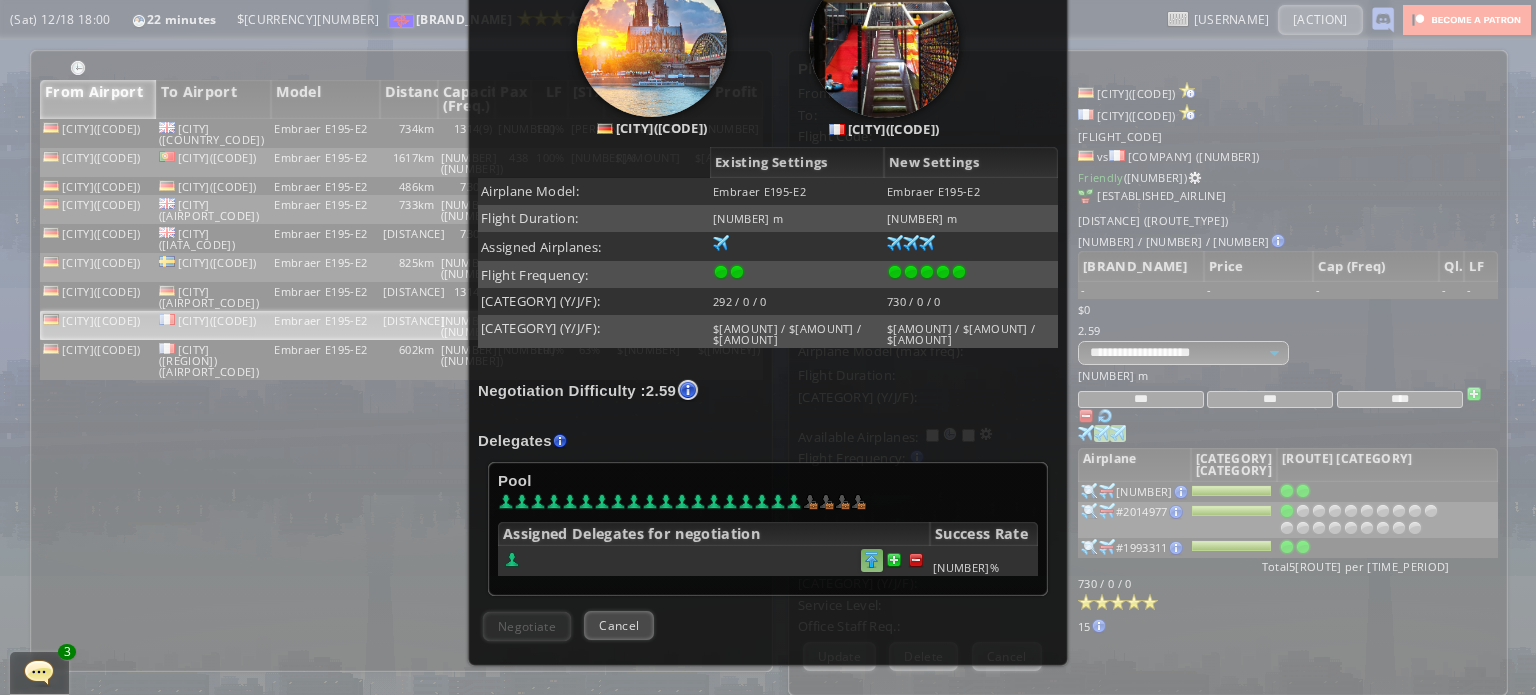 click at bounding box center [916, 560] 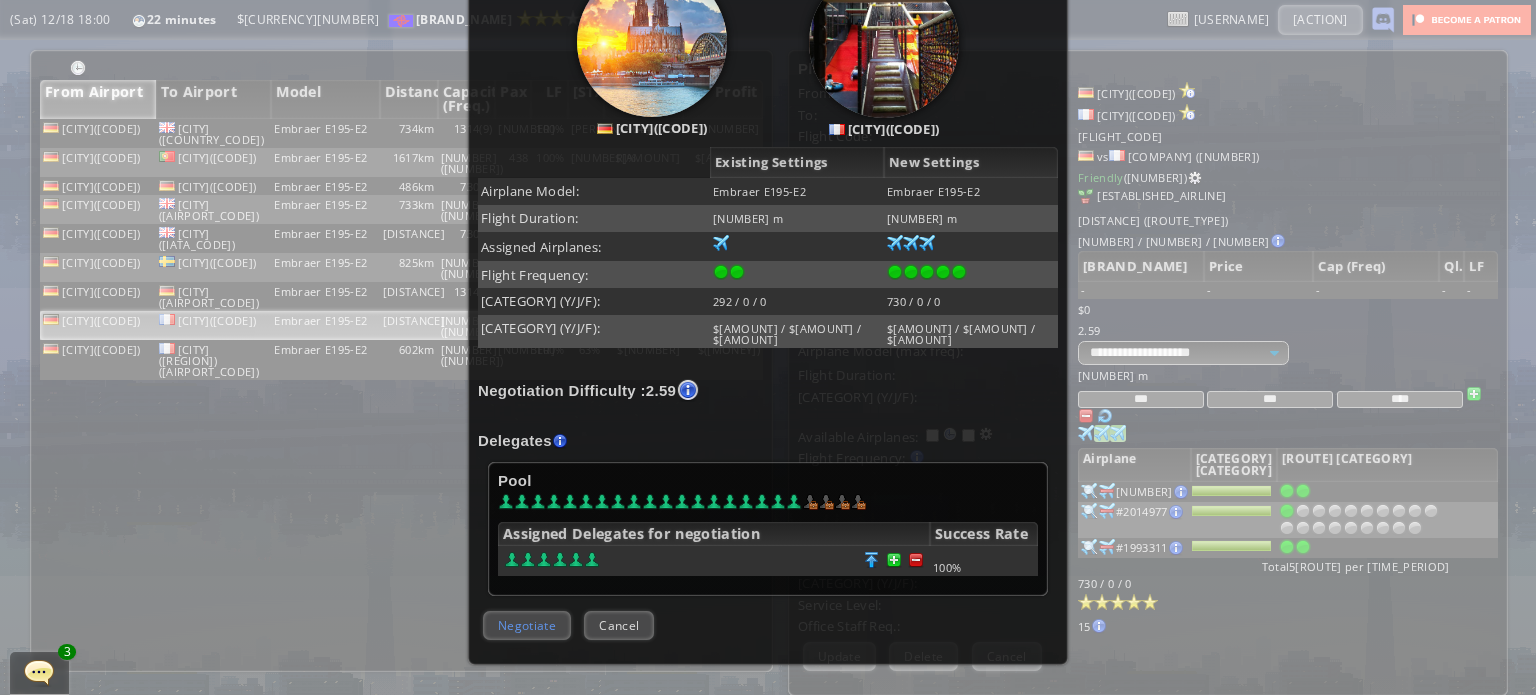 click on "Negotiate" at bounding box center (527, 625) 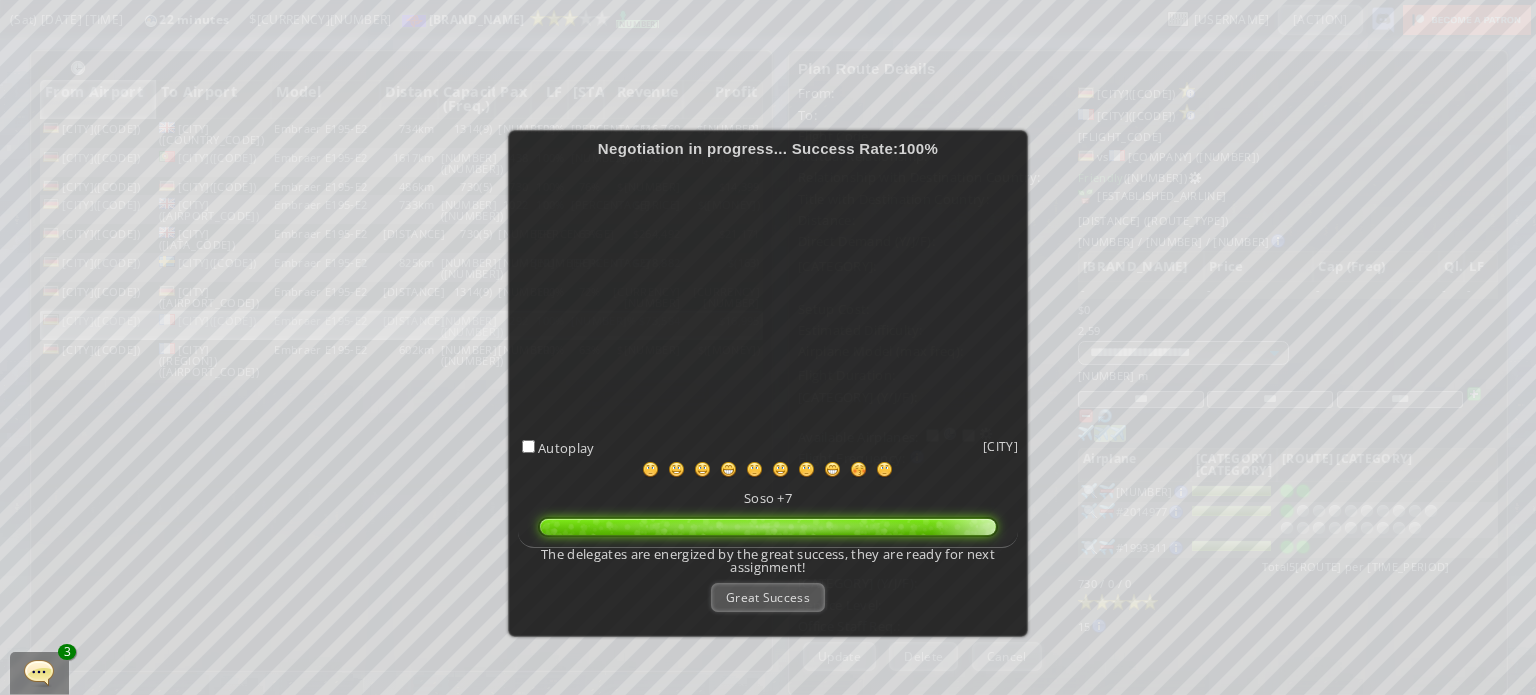 scroll, scrollTop: 99, scrollLeft: 0, axis: vertical 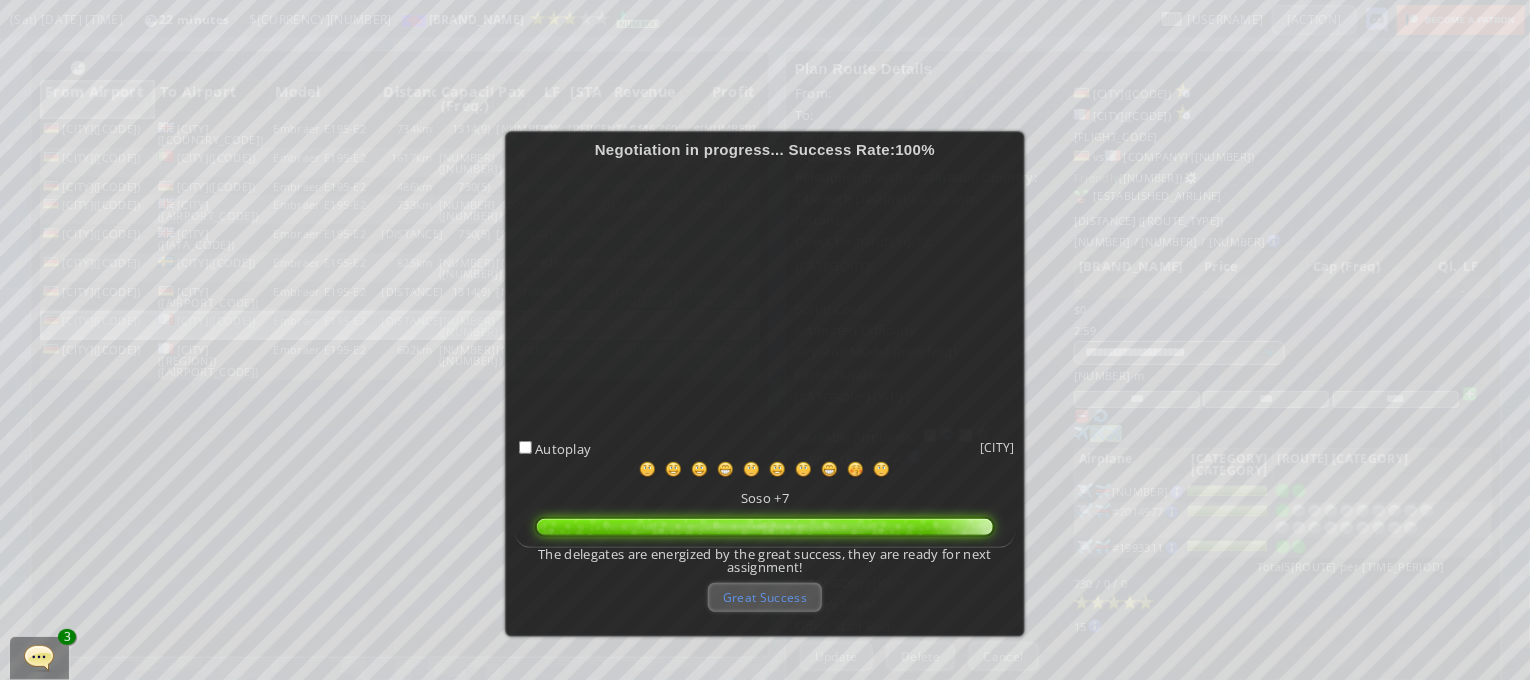click on "Great Success" at bounding box center (765, 597) 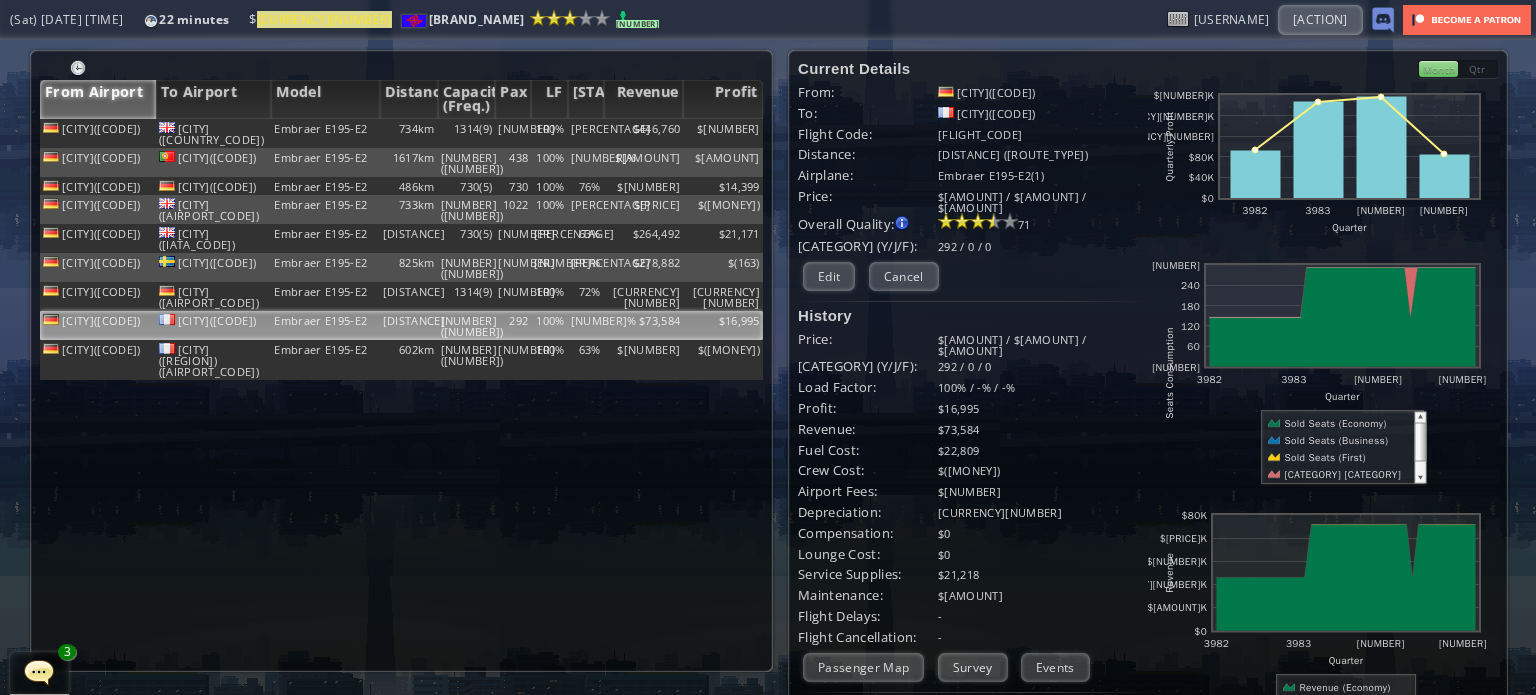 scroll, scrollTop: 0, scrollLeft: 0, axis: both 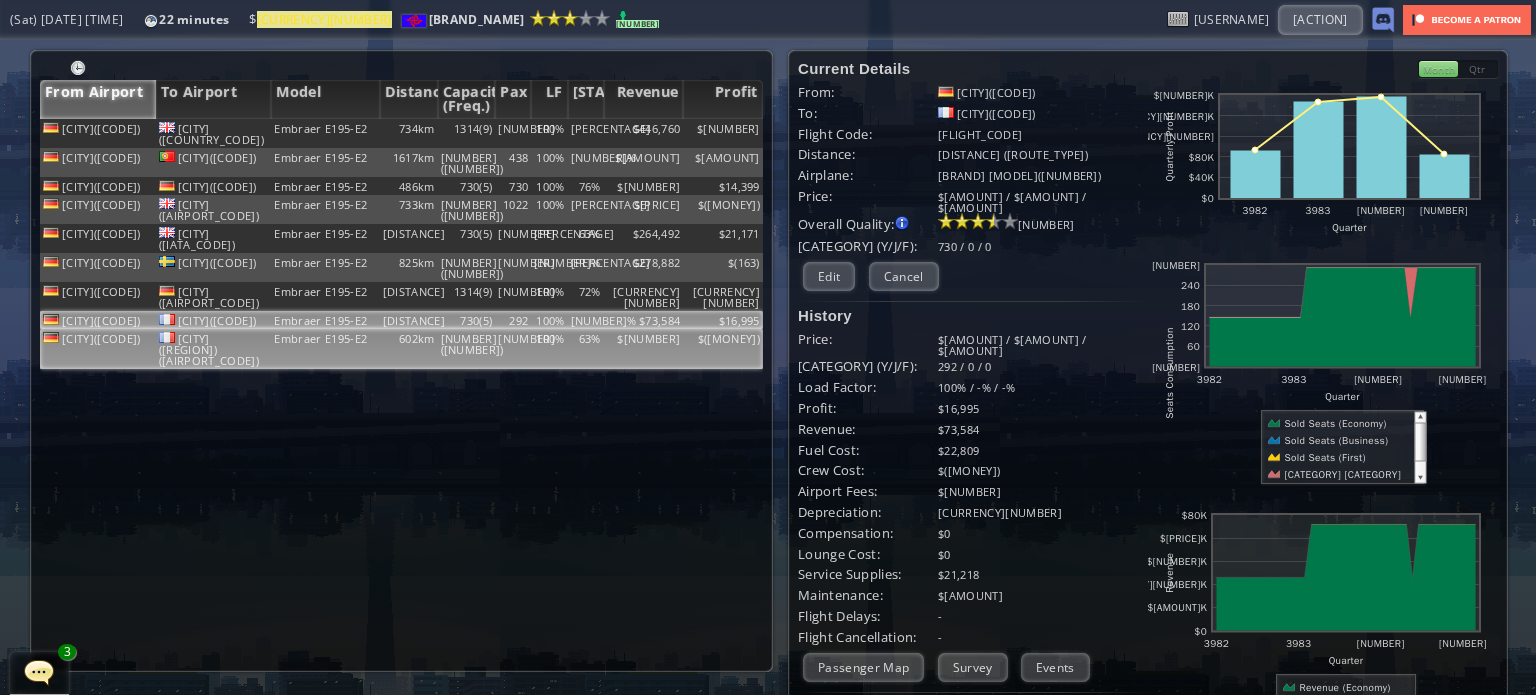 click on "[NUMBER]" at bounding box center (513, 133) 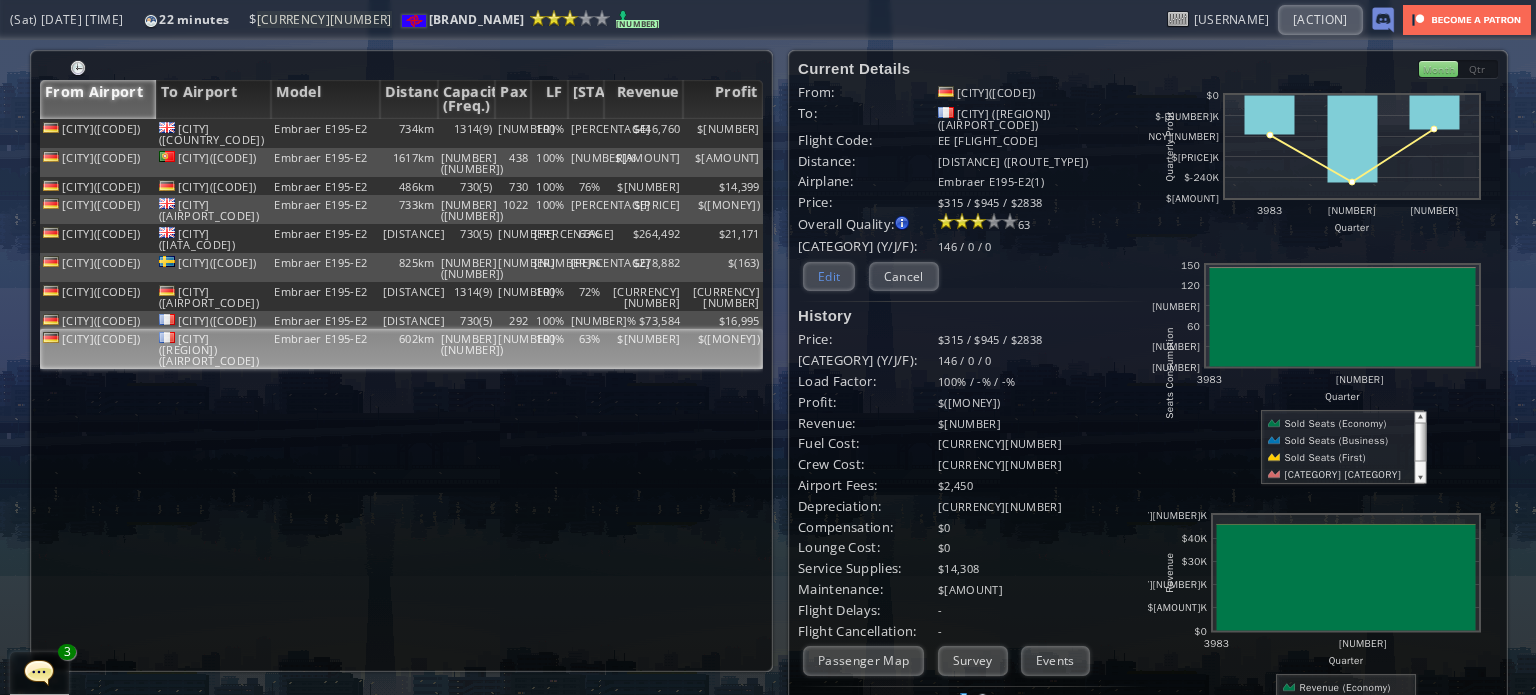 click on "Edit" at bounding box center [829, 276] 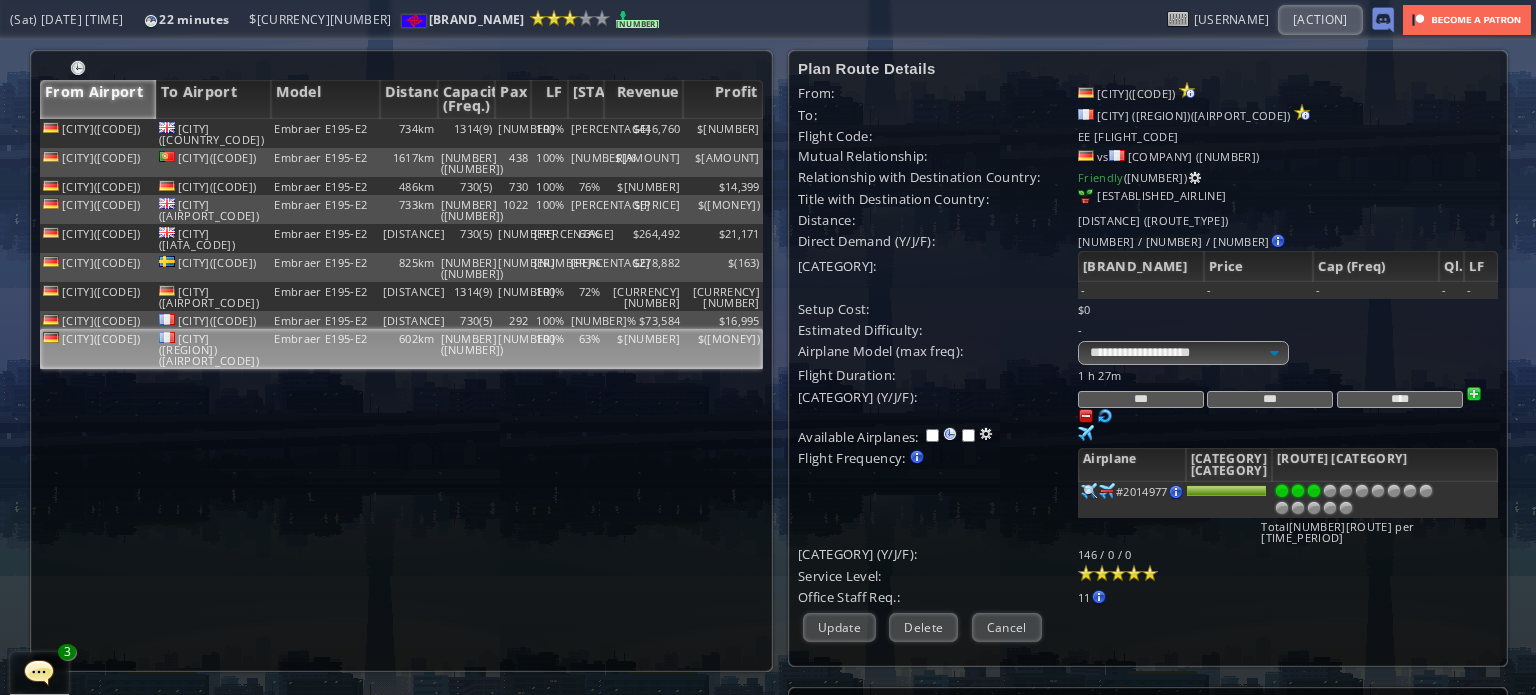 click at bounding box center [1385, 500] 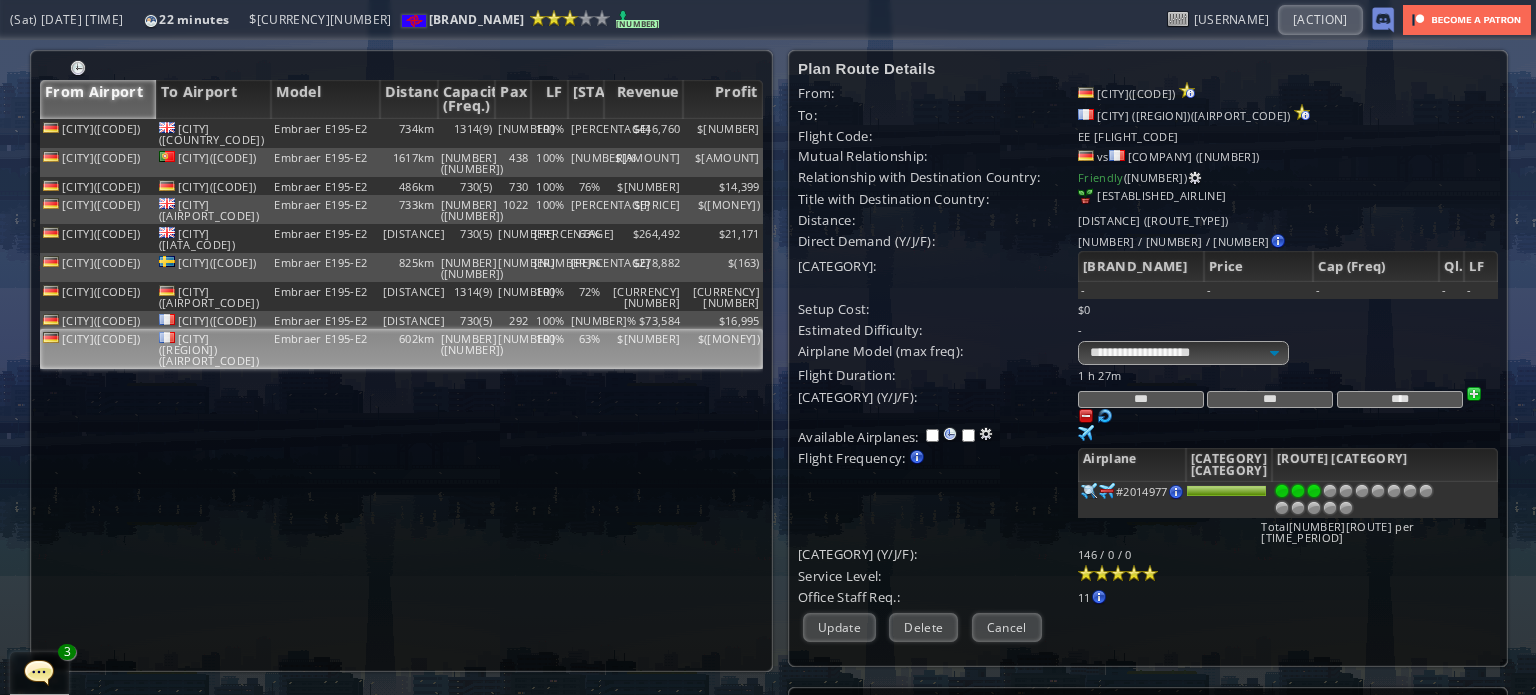 click at bounding box center [1314, 491] 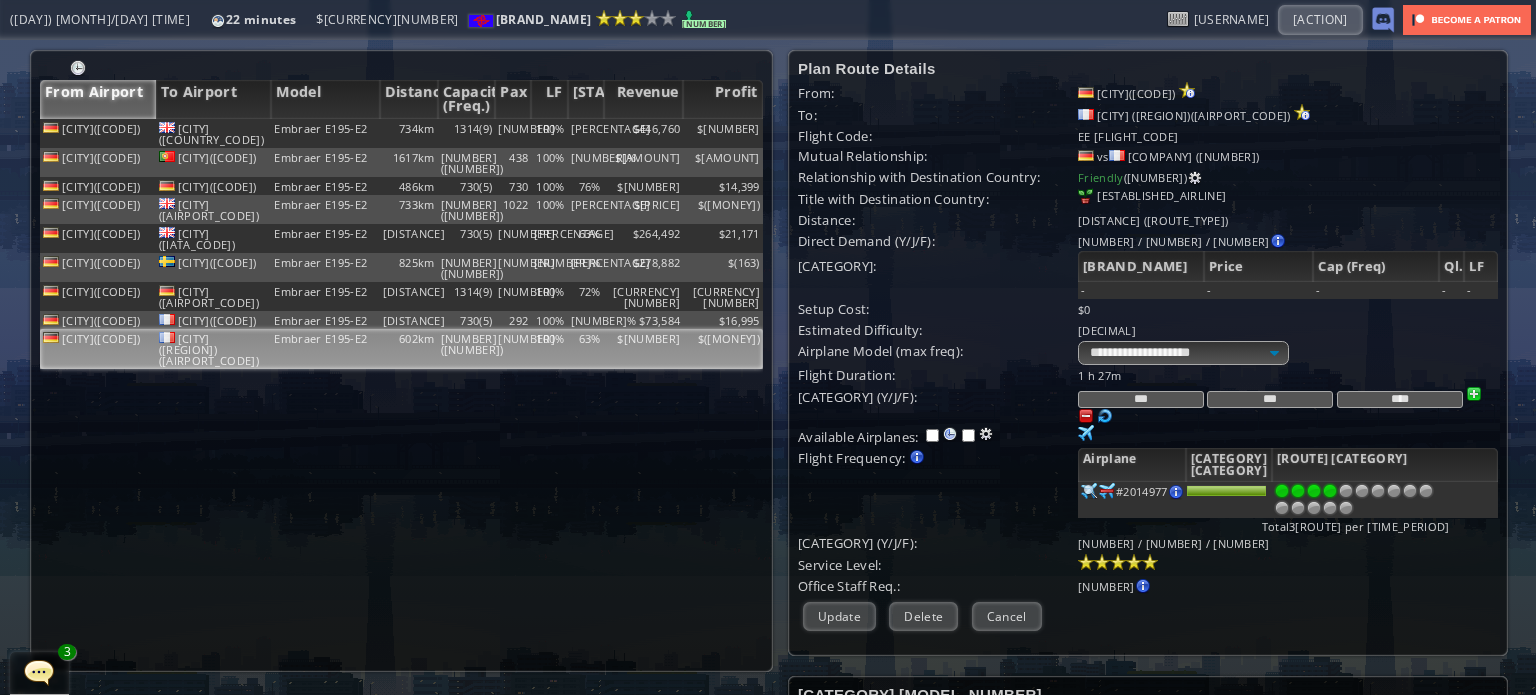 click at bounding box center (1330, 491) 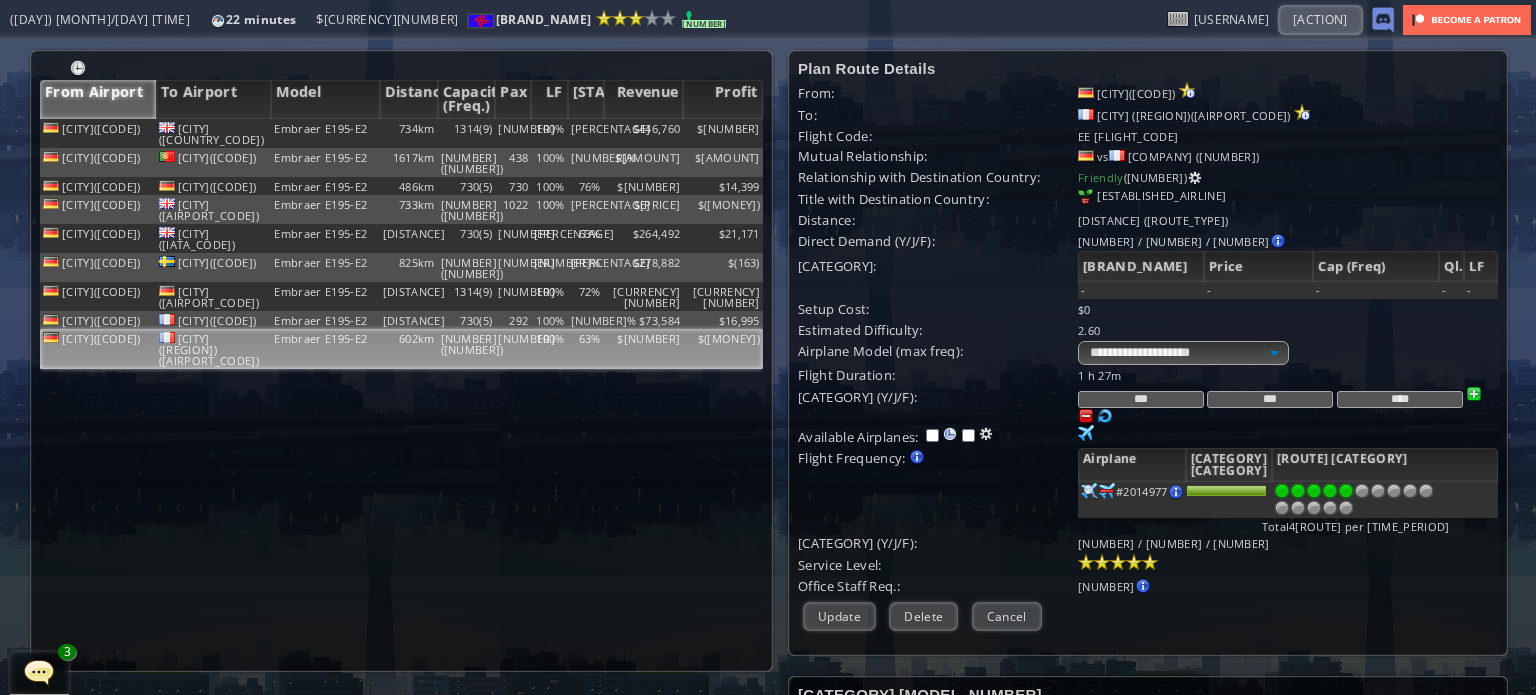 click at bounding box center (1346, 491) 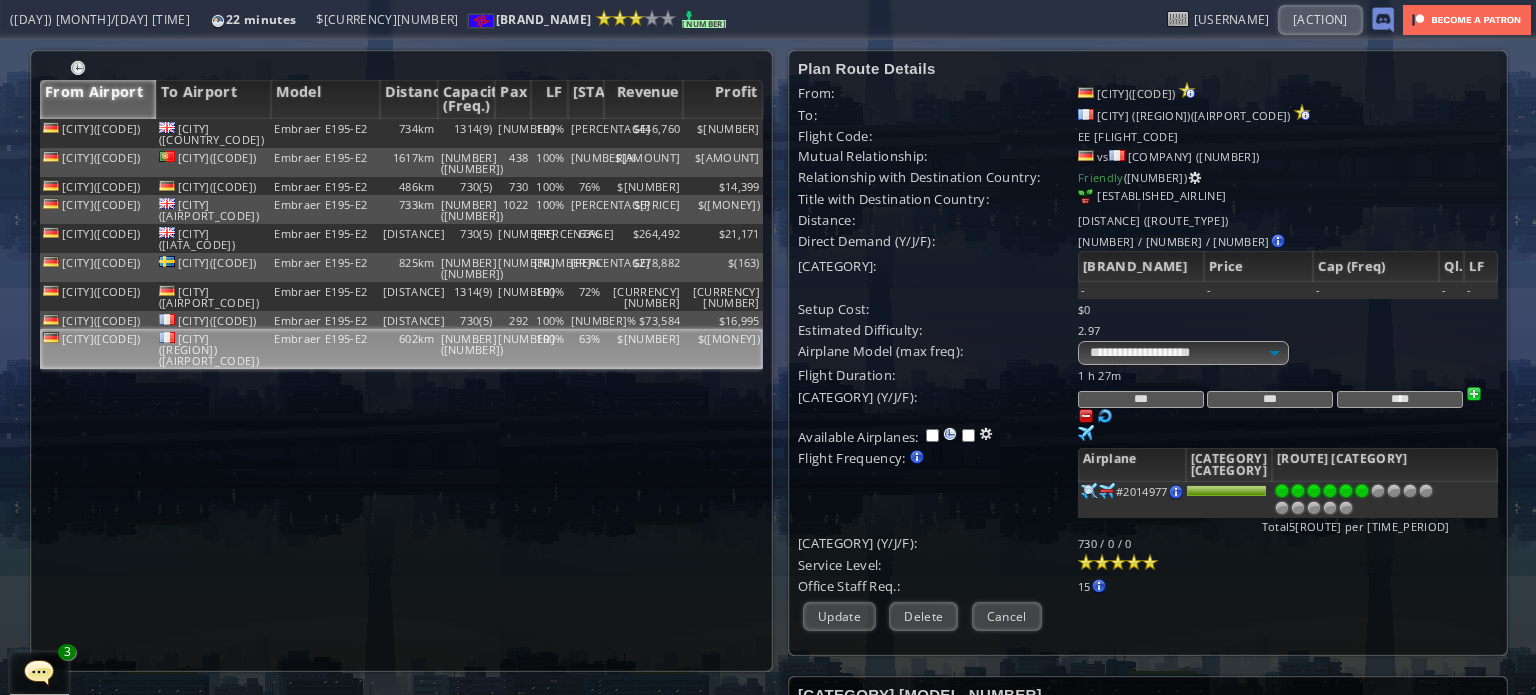 click at bounding box center (1362, 491) 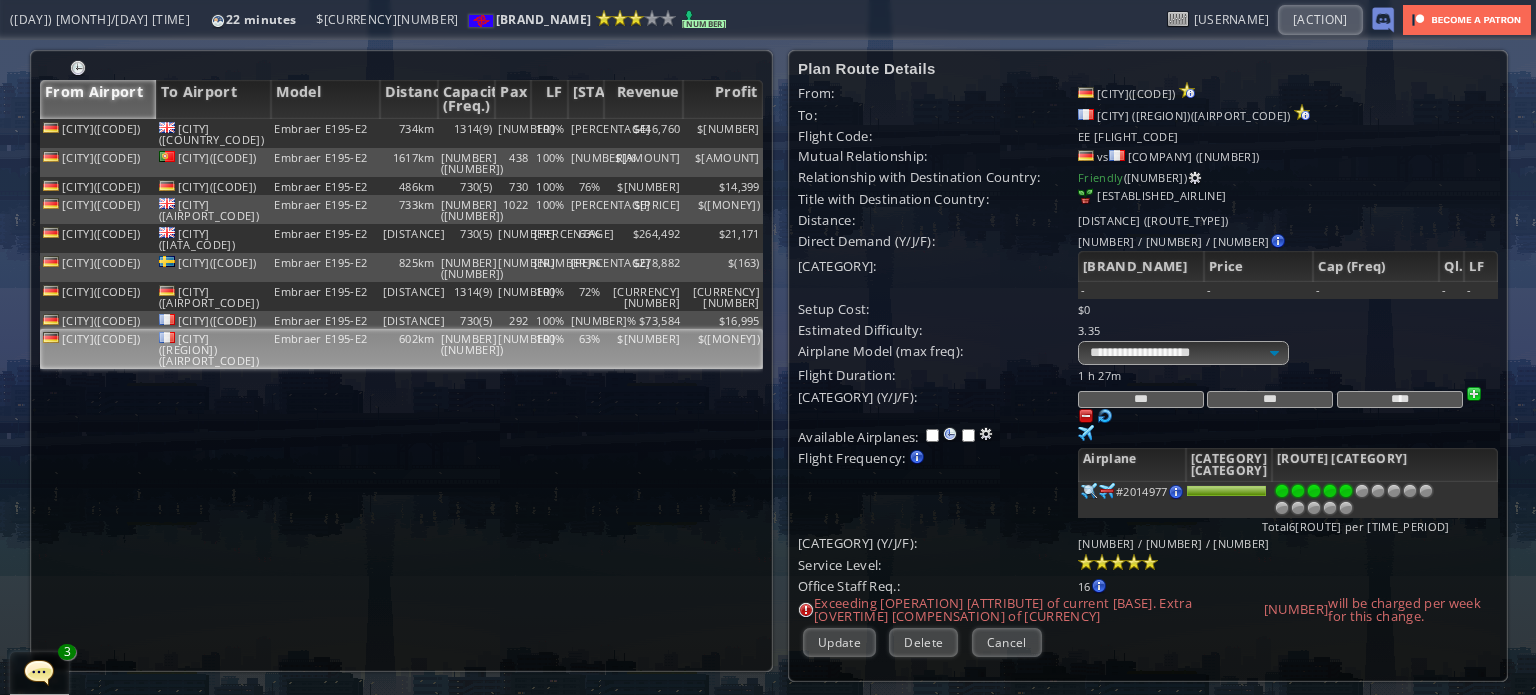click at bounding box center (1346, 491) 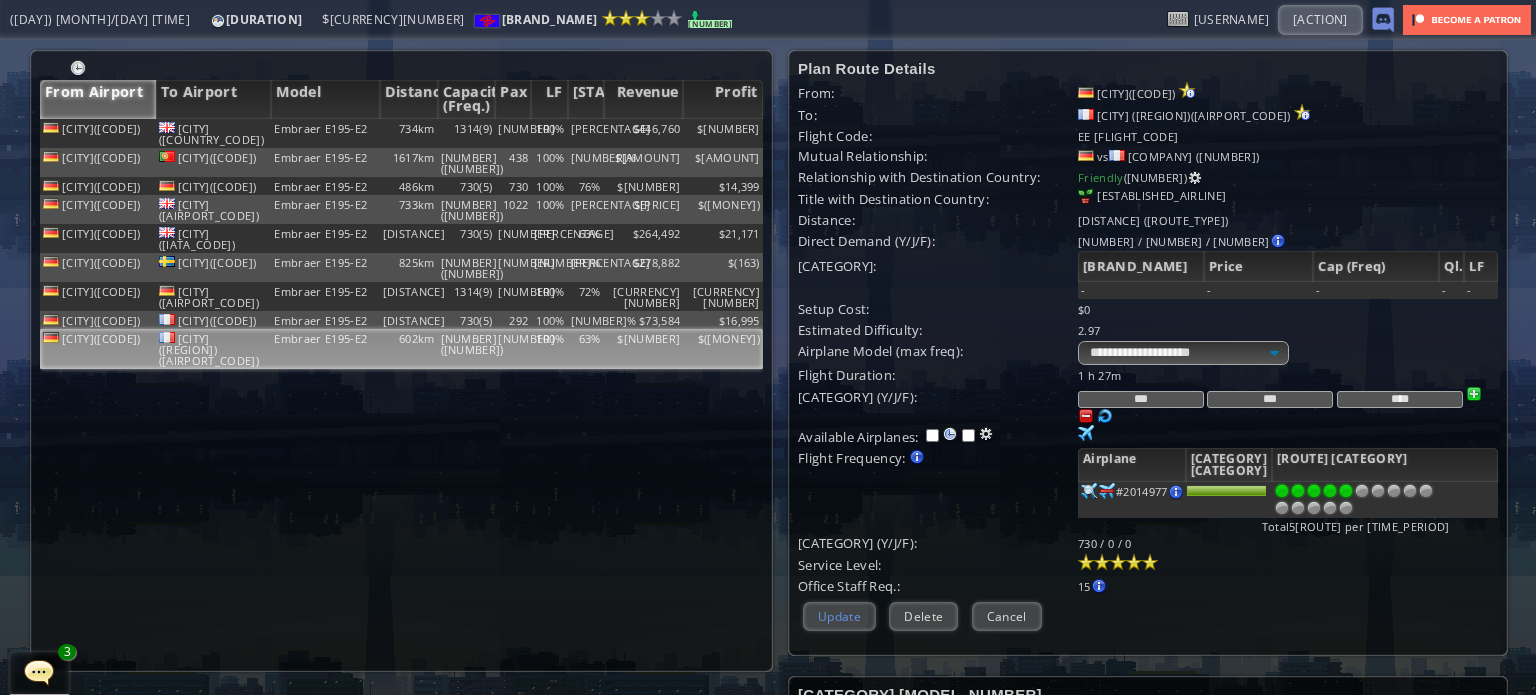 click on "Update" at bounding box center [839, 616] 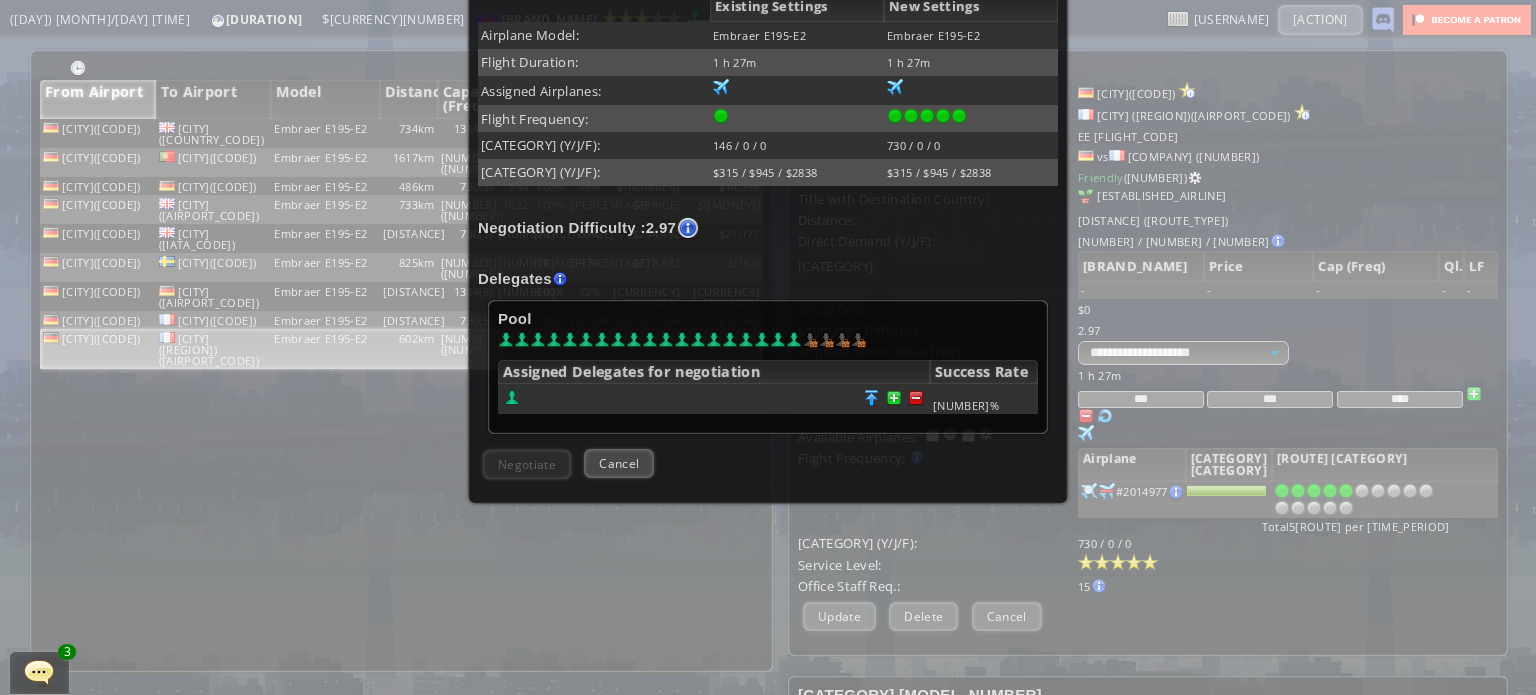 scroll, scrollTop: 493, scrollLeft: 0, axis: vertical 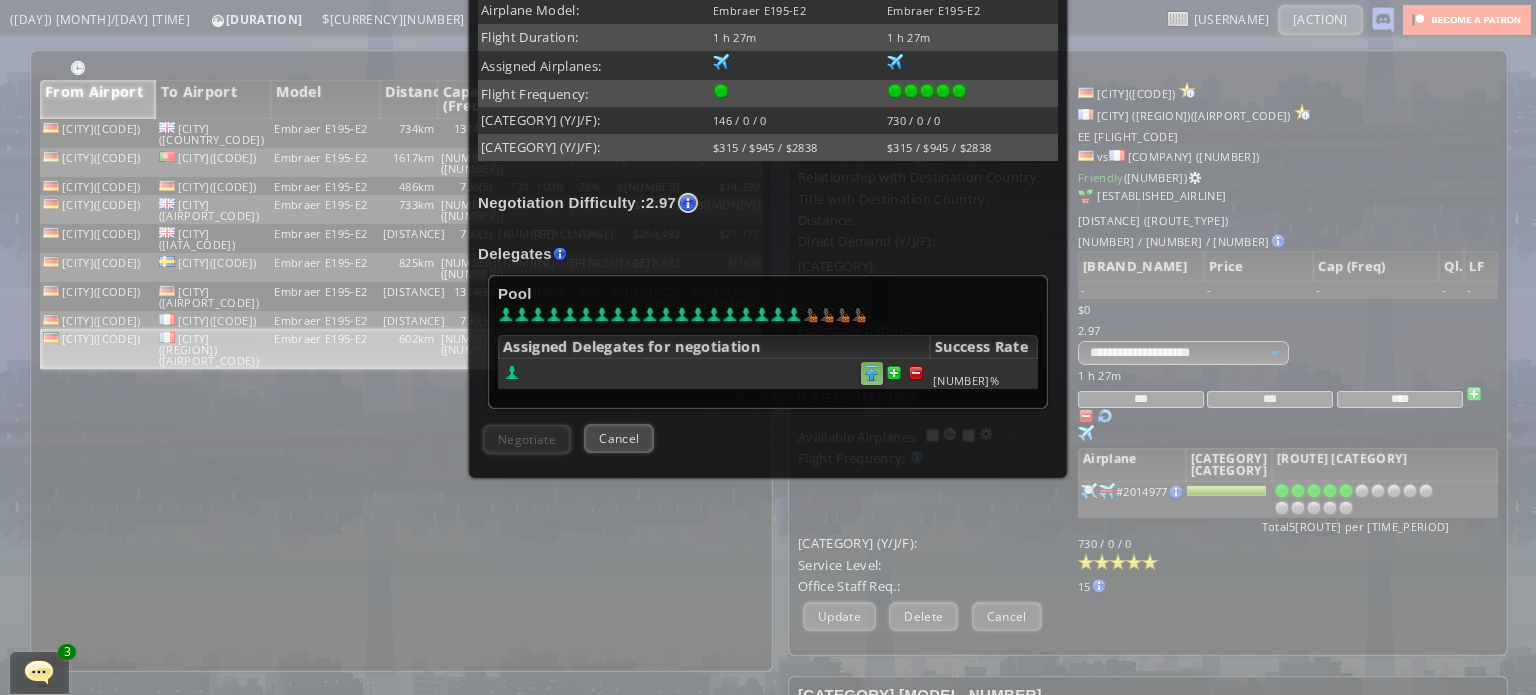 click at bounding box center [916, 373] 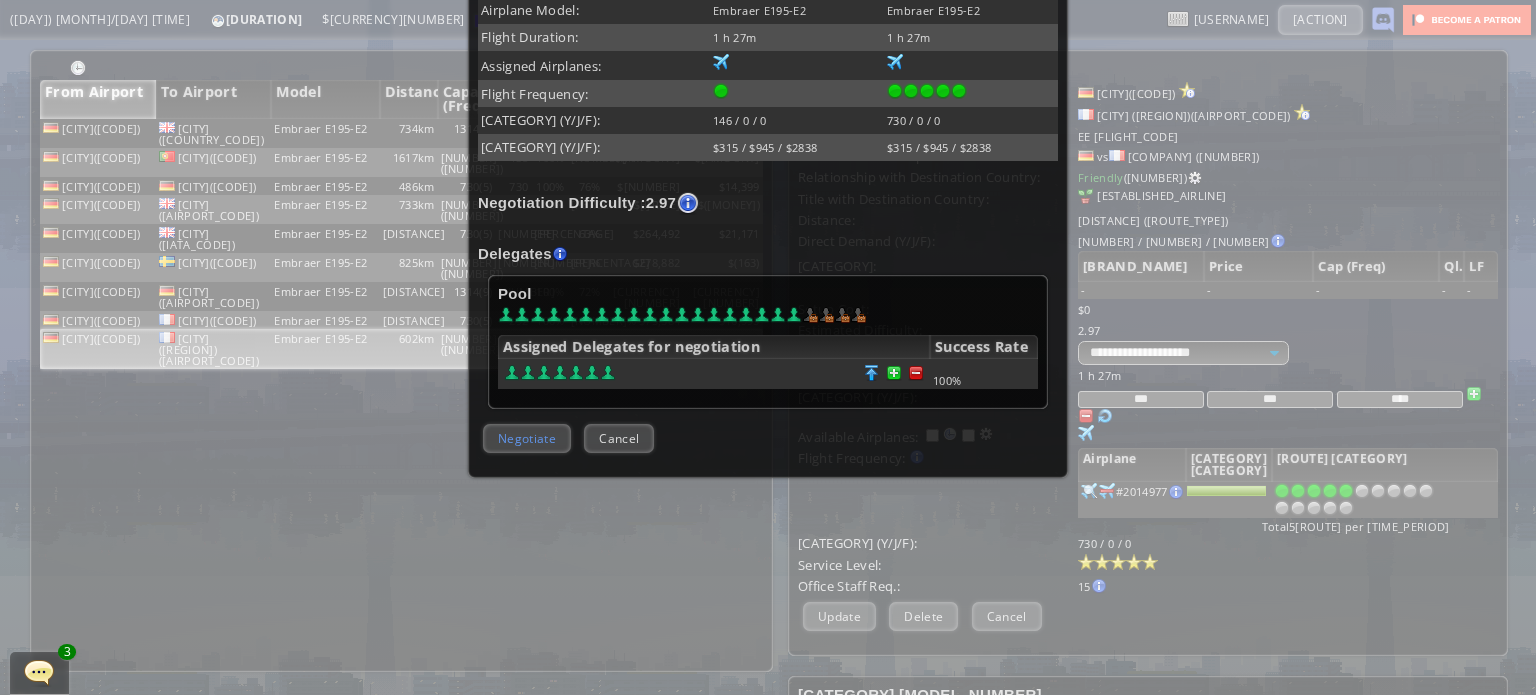 click on "Negotiate" at bounding box center (527, 438) 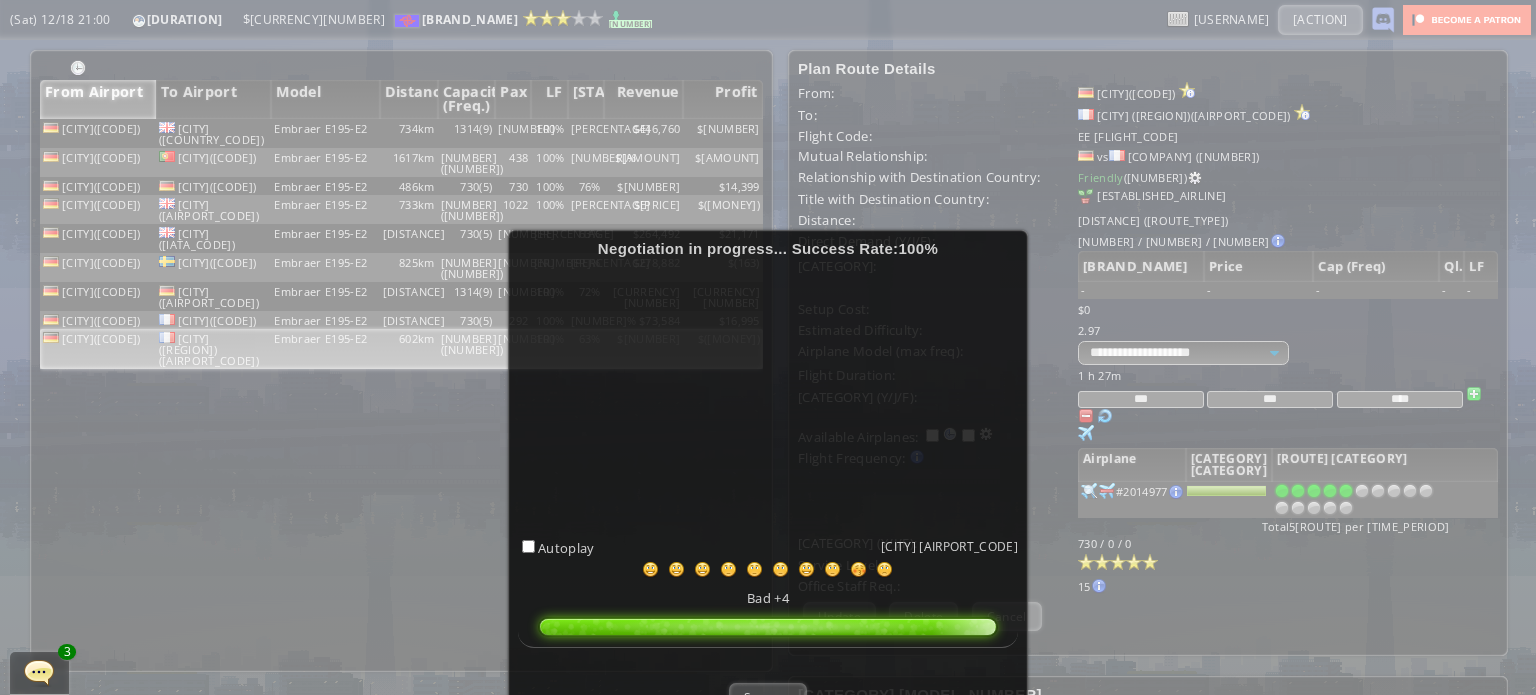 scroll, scrollTop: 200, scrollLeft: 0, axis: vertical 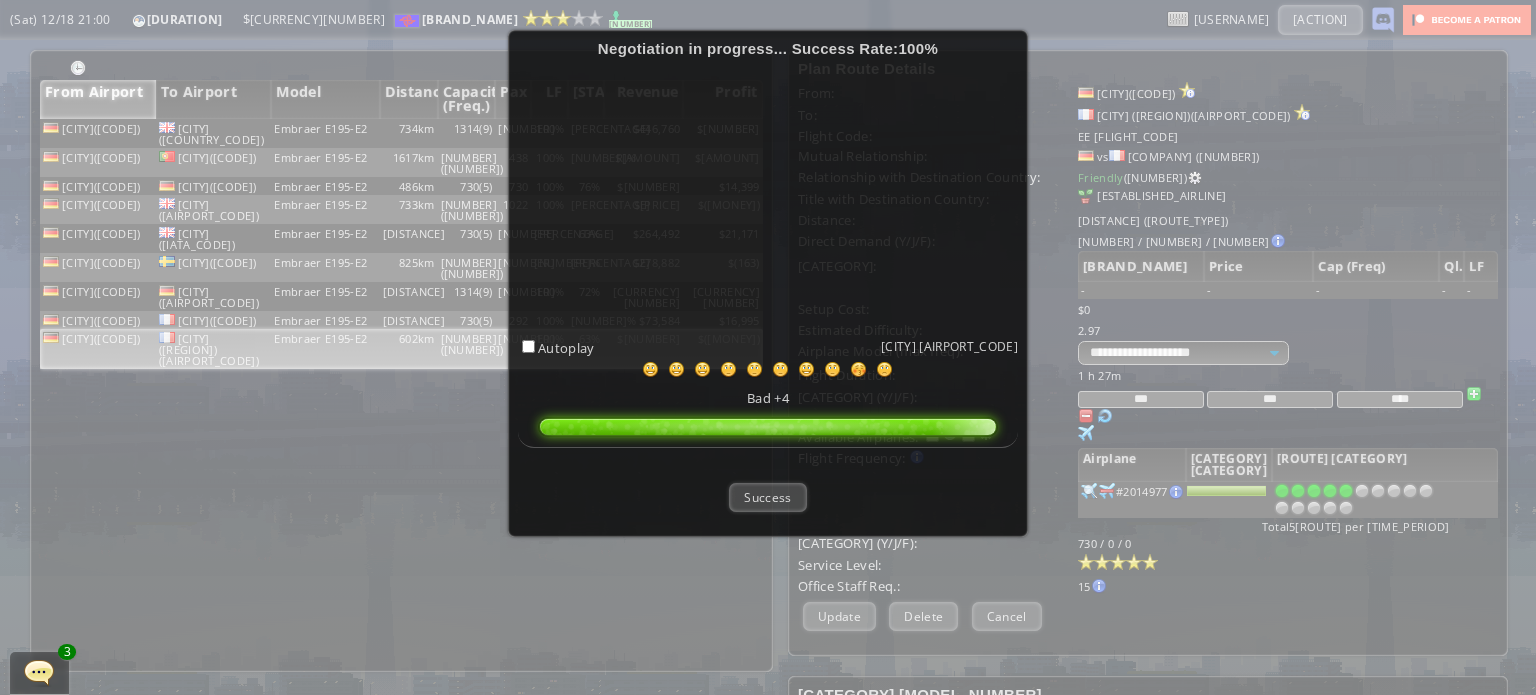 click on "Success" at bounding box center [768, 497] 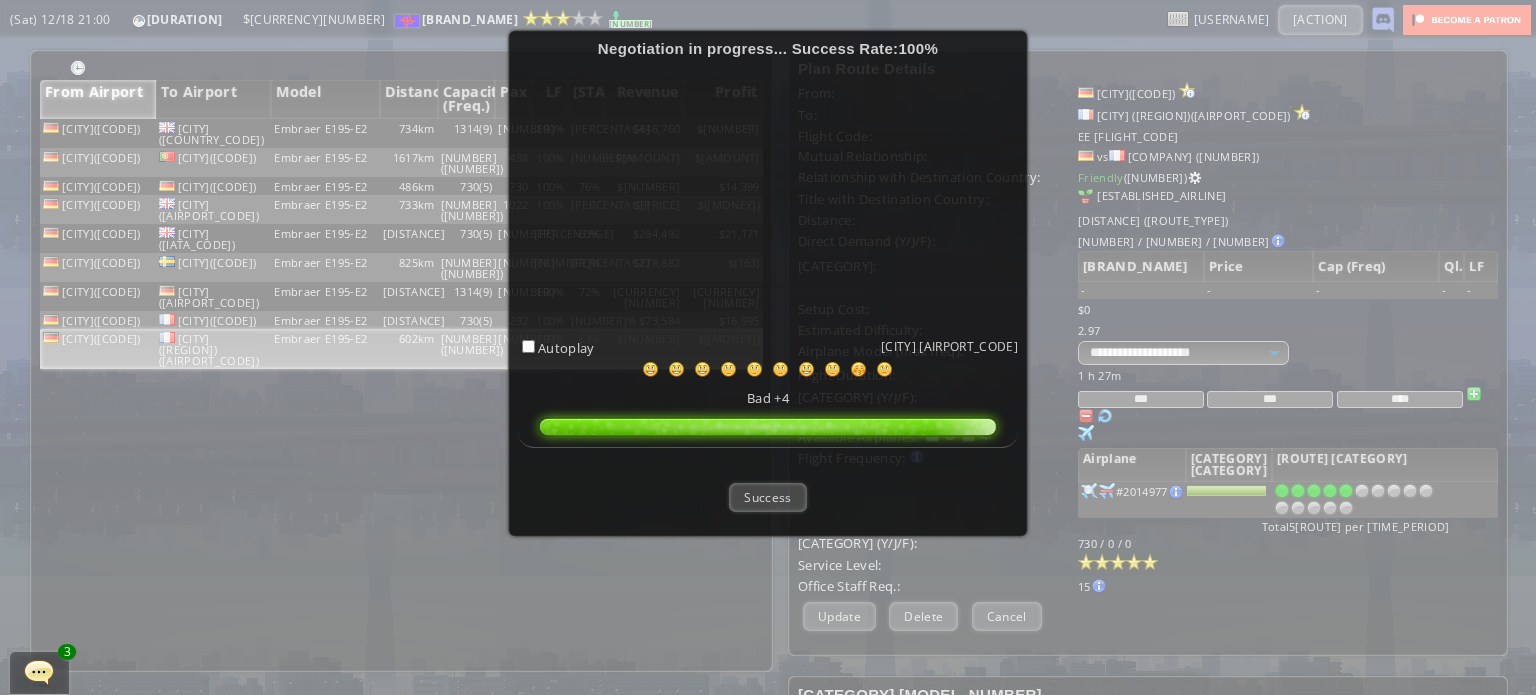 click on "Success" at bounding box center [767, 497] 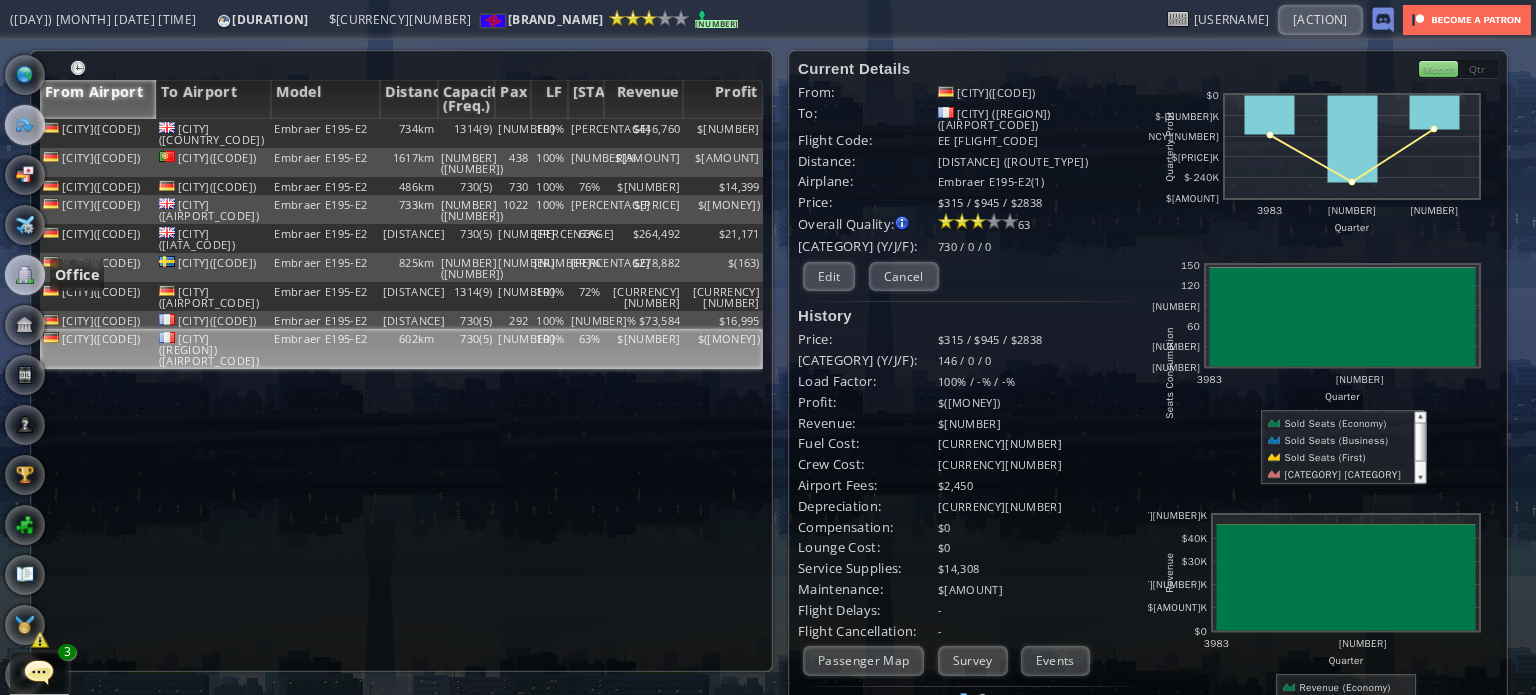 click at bounding box center [25, 275] 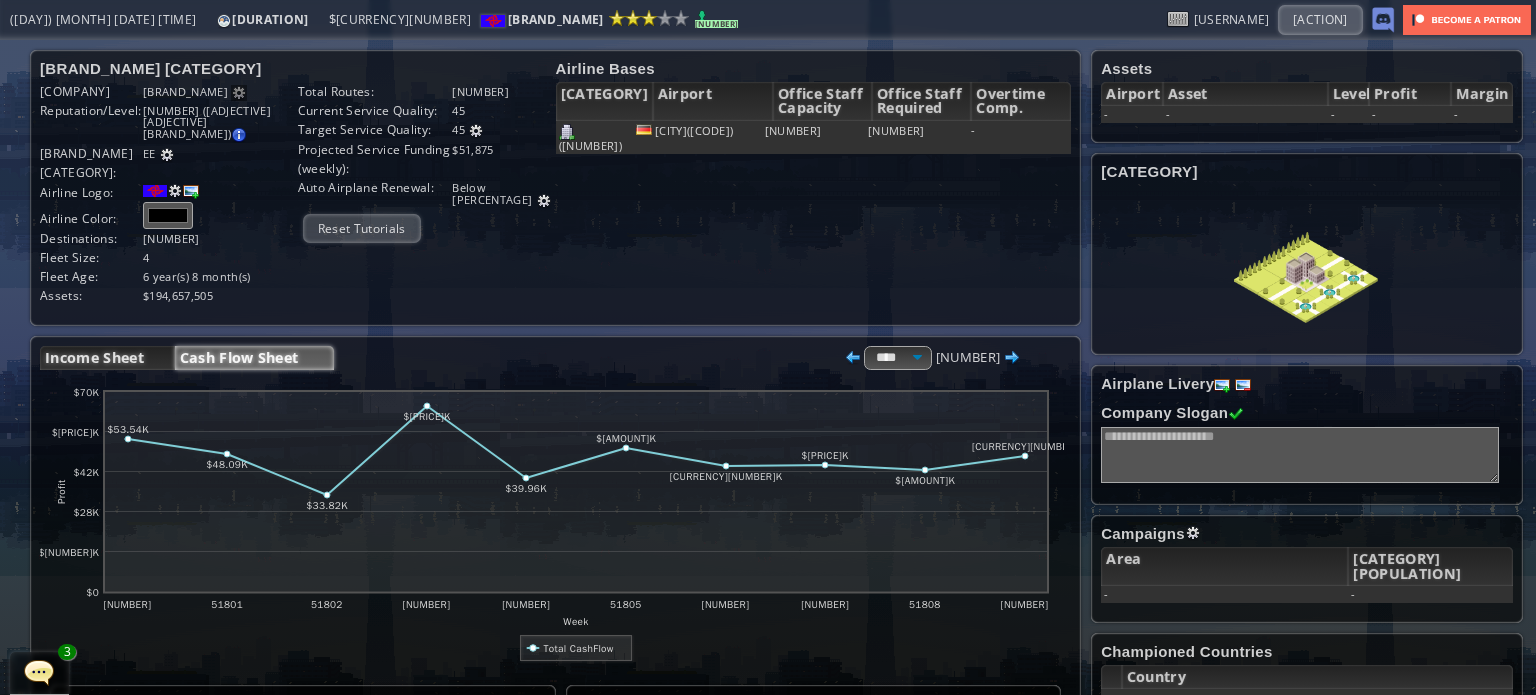 click on "Income Sheet" at bounding box center (107, 358) 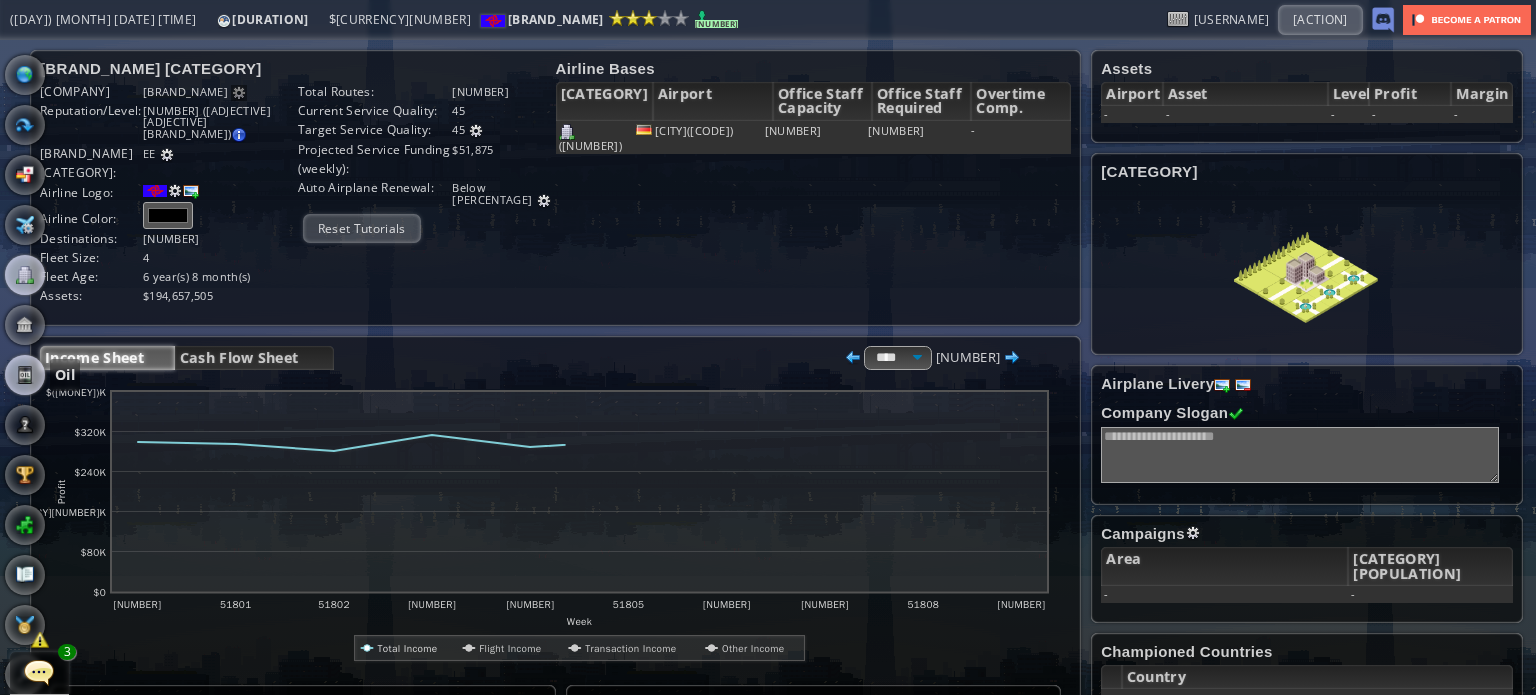 click at bounding box center [25, 375] 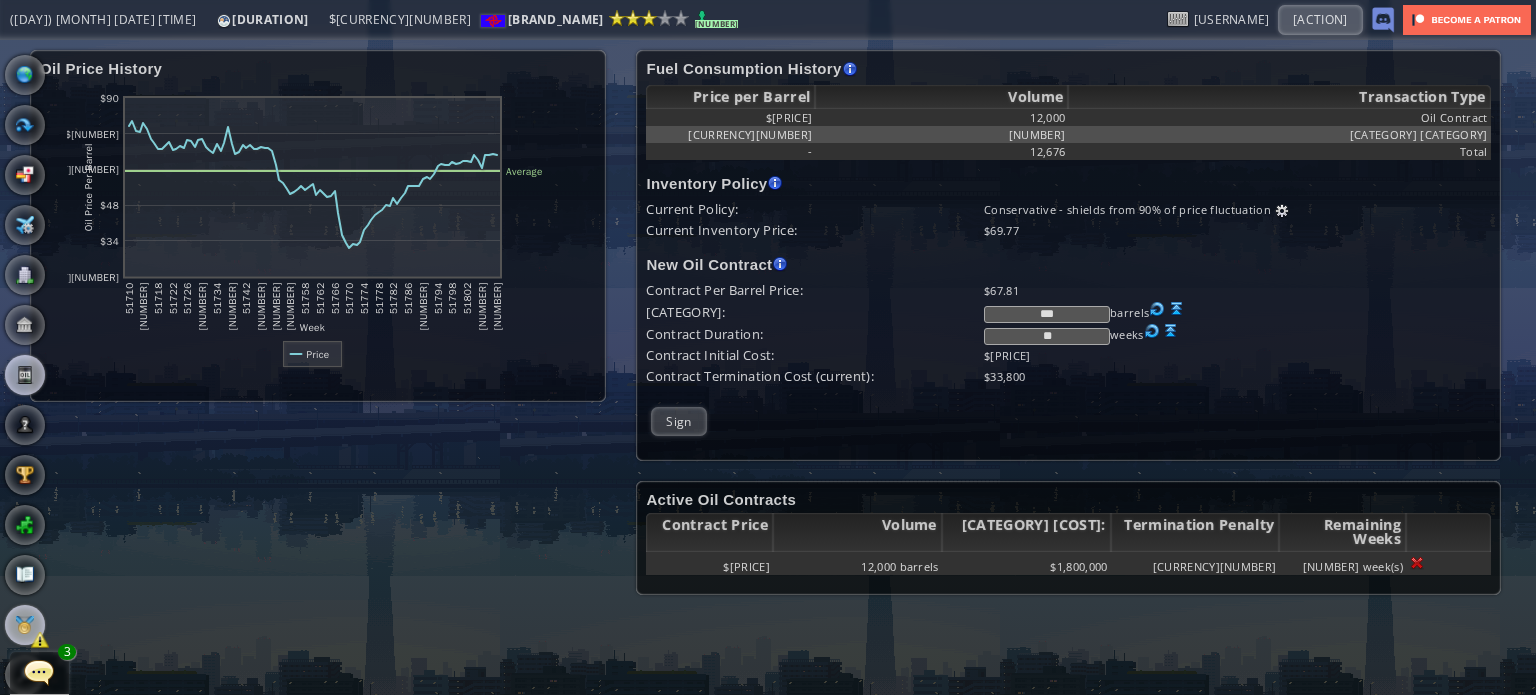 click at bounding box center (25, 625) 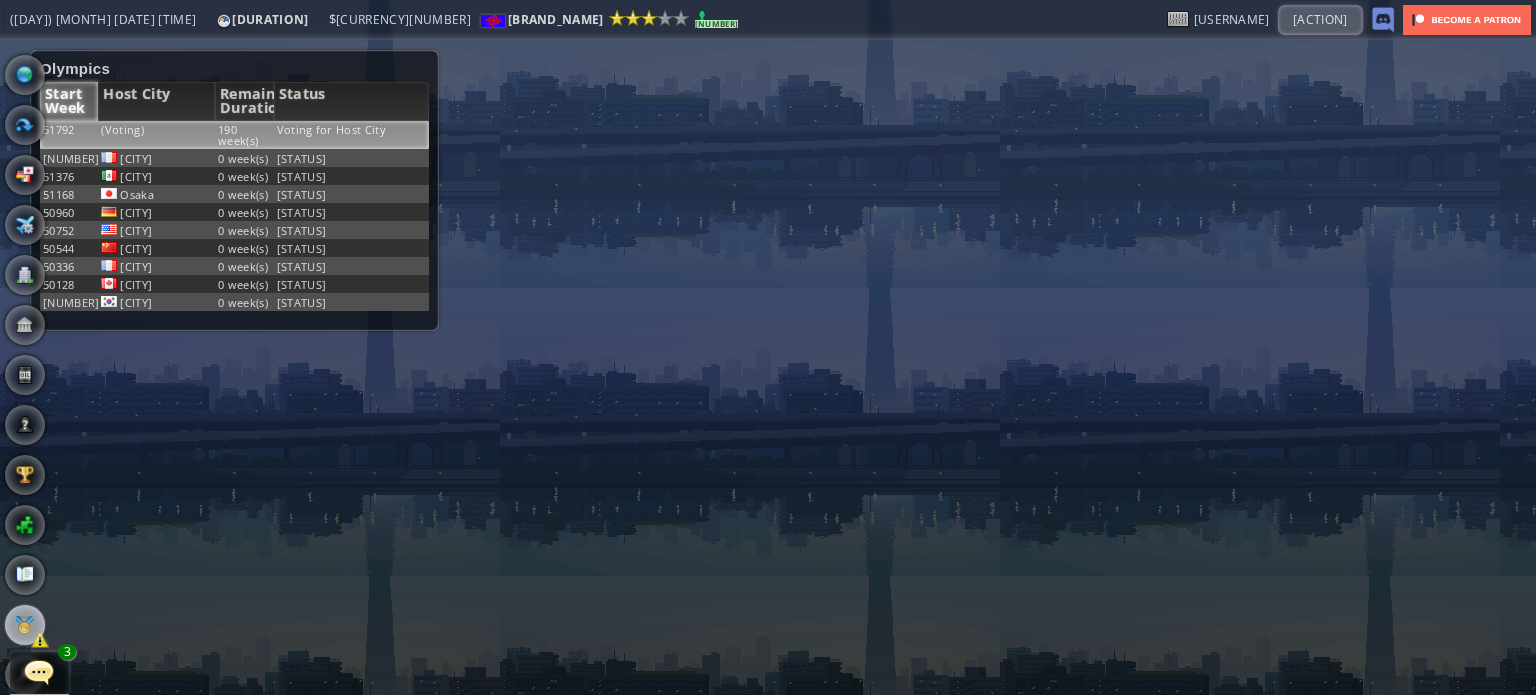 click on "Voting for Host City" at bounding box center [352, 135] 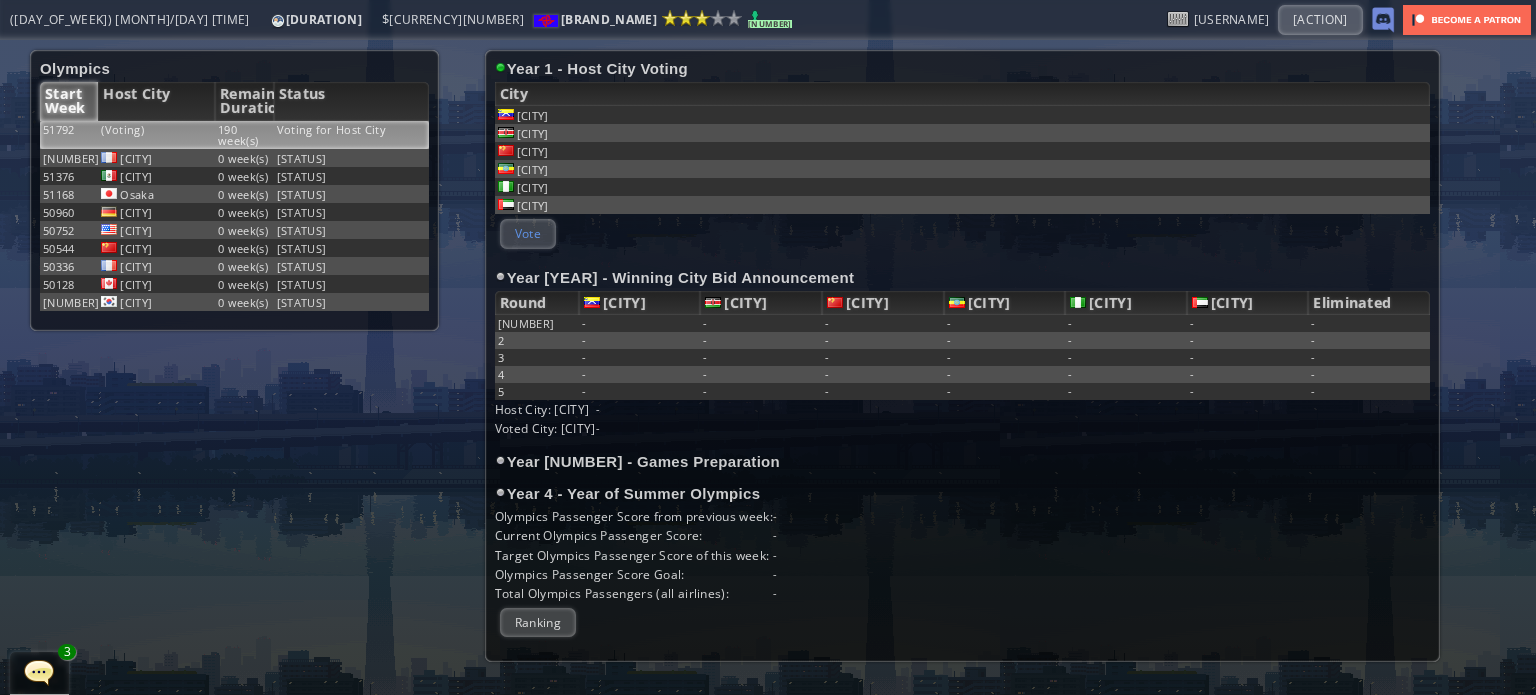 click on "Vote" at bounding box center [528, 233] 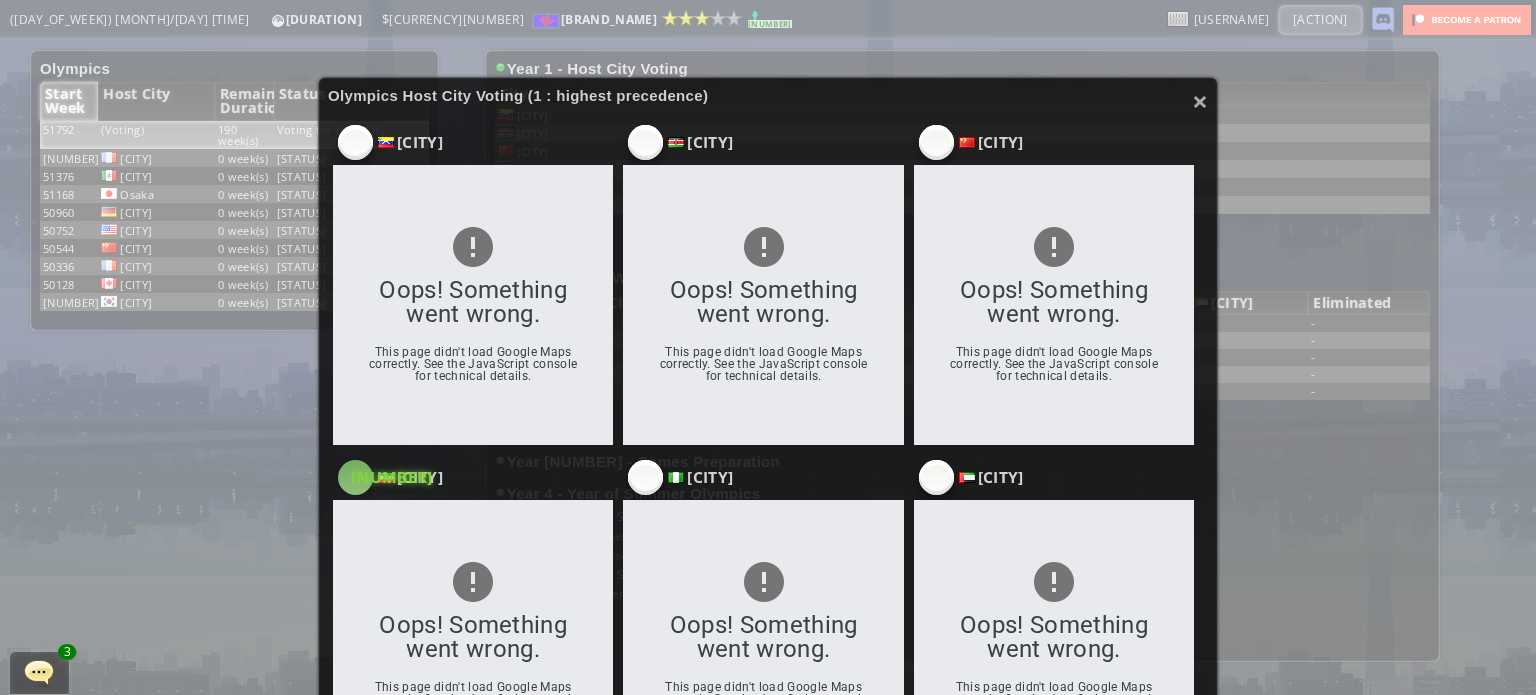 click on "[NUMBER]" at bounding box center (355, 142) 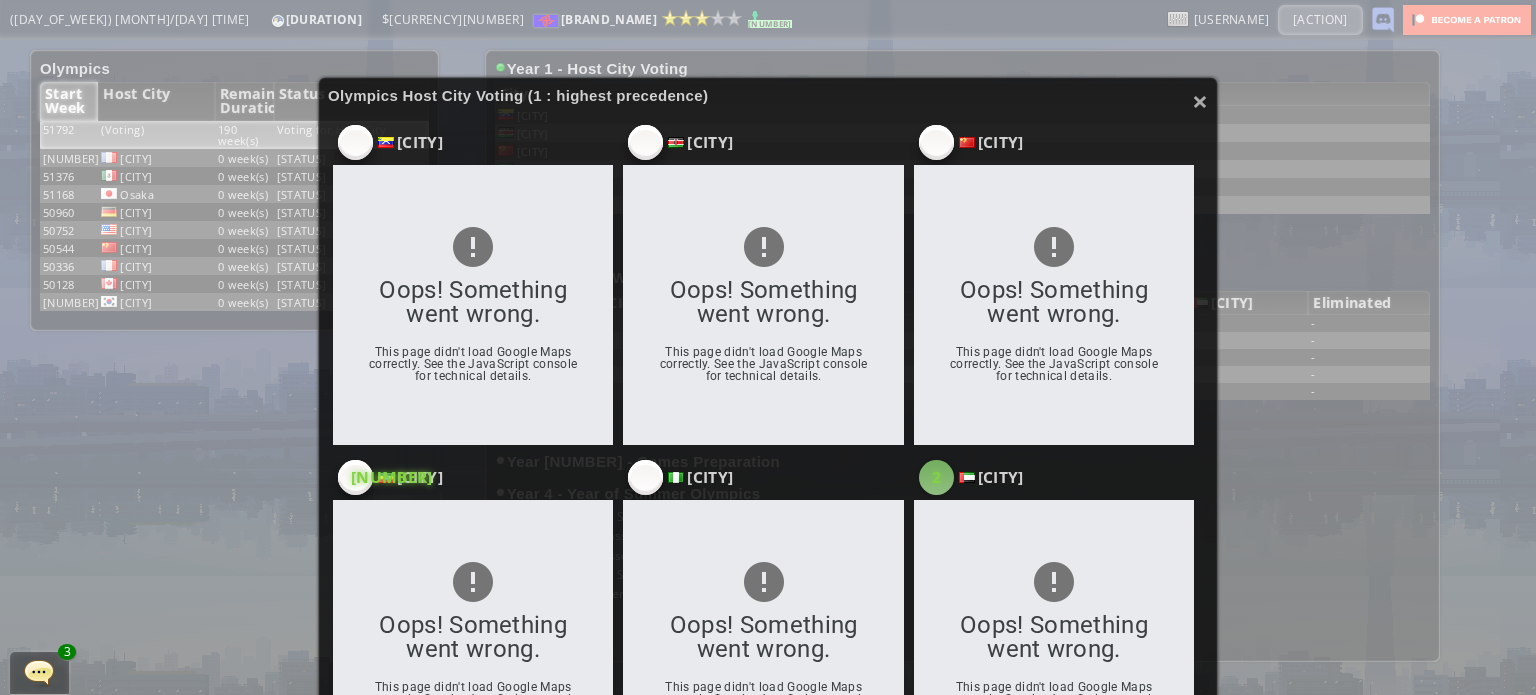 click on "2" at bounding box center [355, 142] 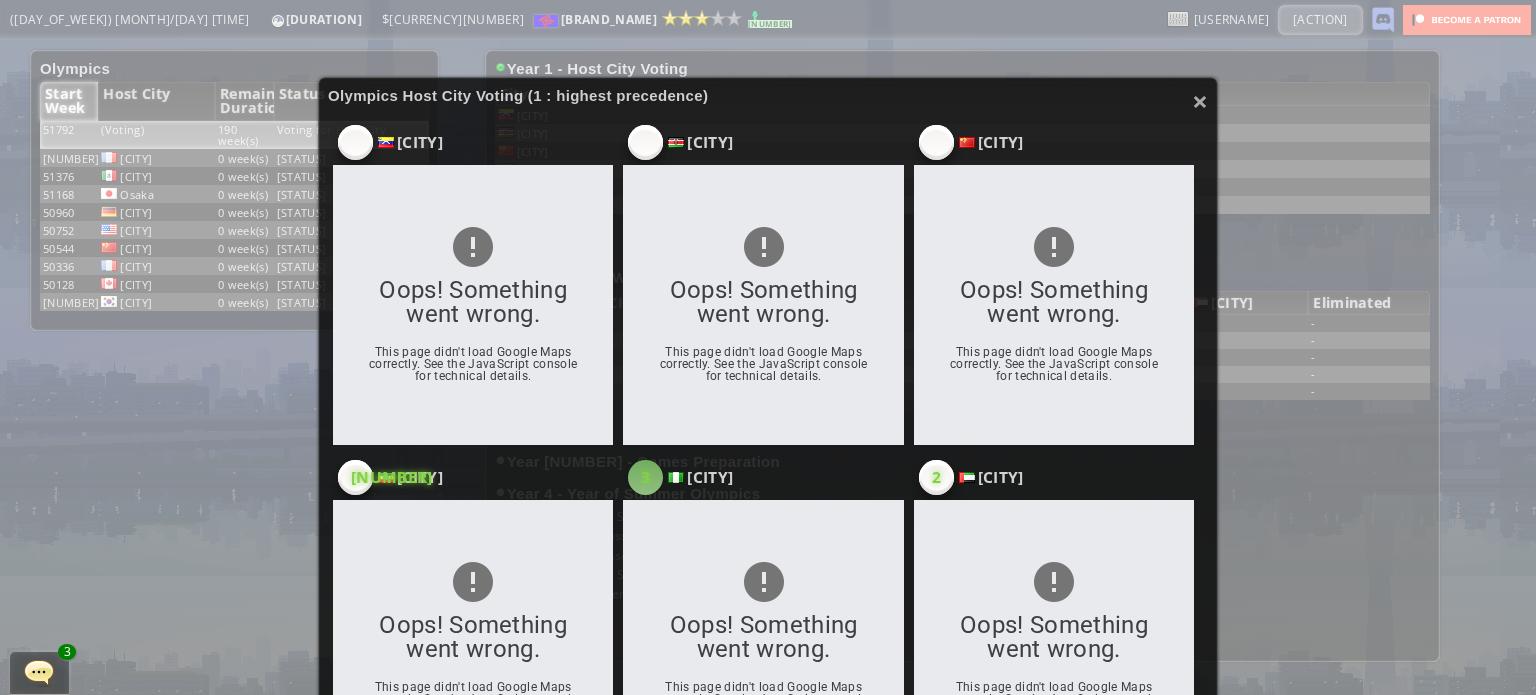 click on "3" at bounding box center [392, 478] 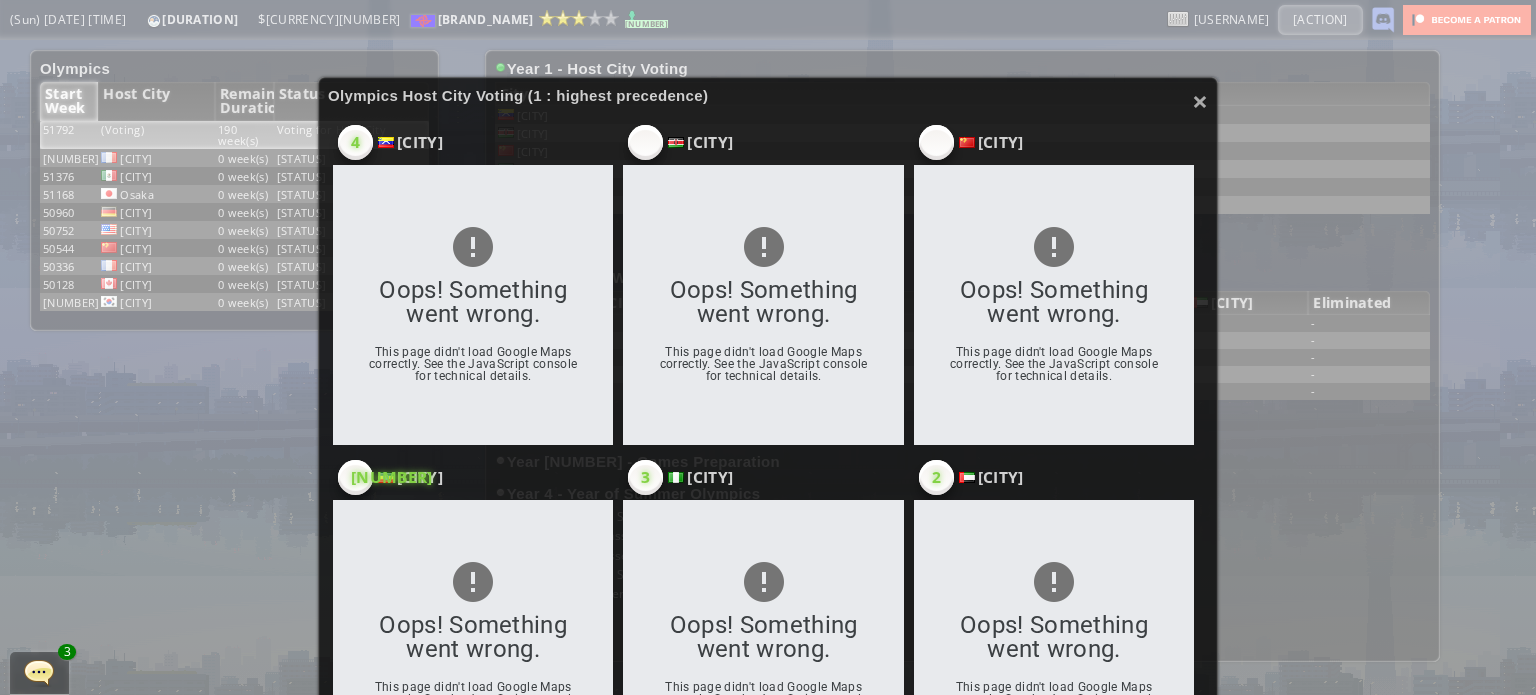 drag, startPoint x: 352, startPoint y: 135, endPoint x: 565, endPoint y: 149, distance: 213.4596 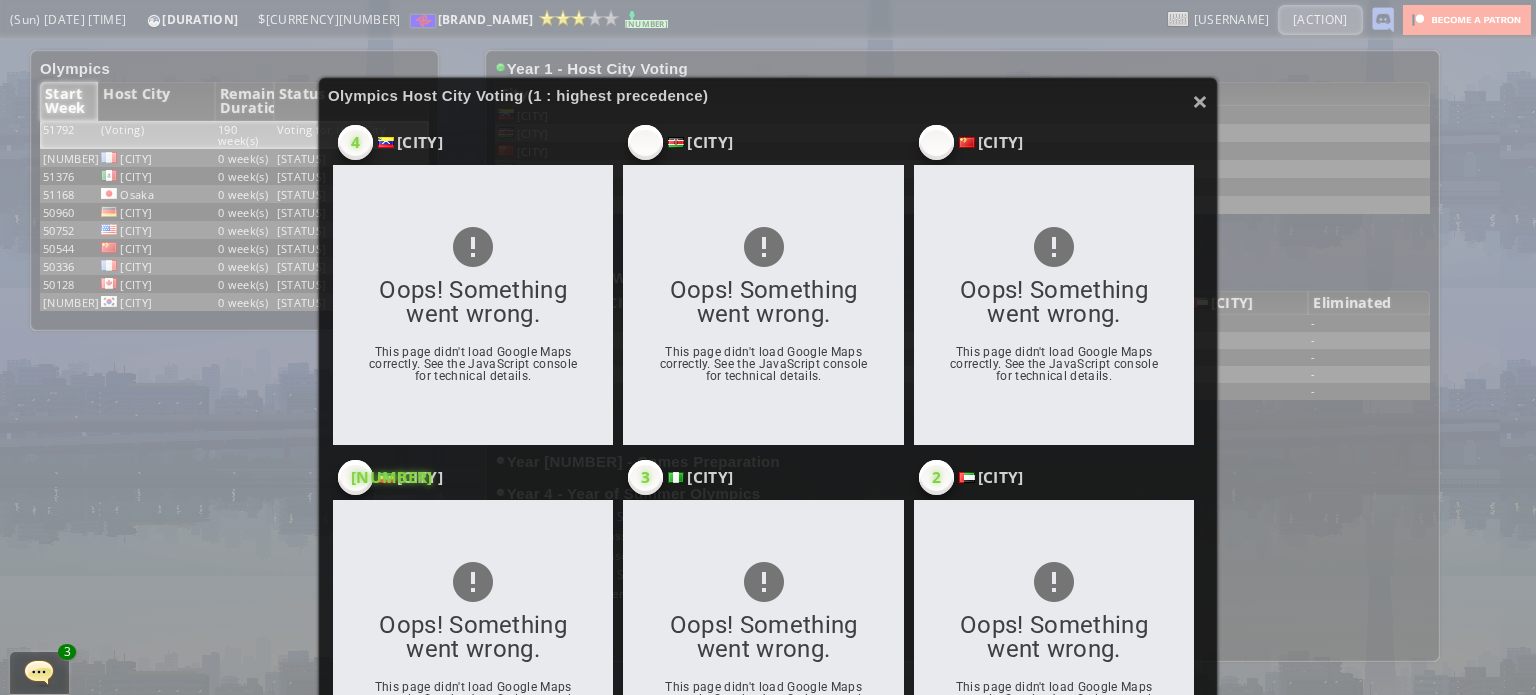 click on "4" at bounding box center [355, 143] 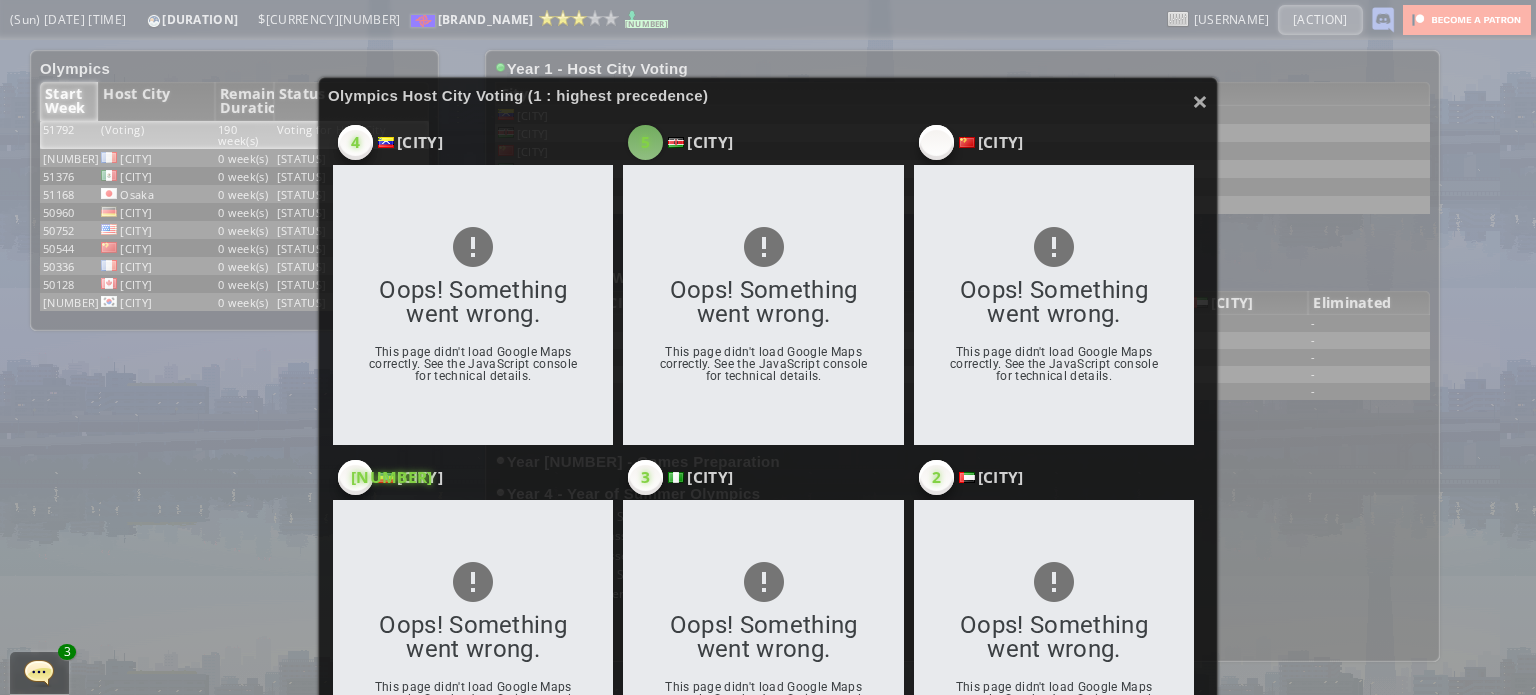click on "5" at bounding box center [355, 142] 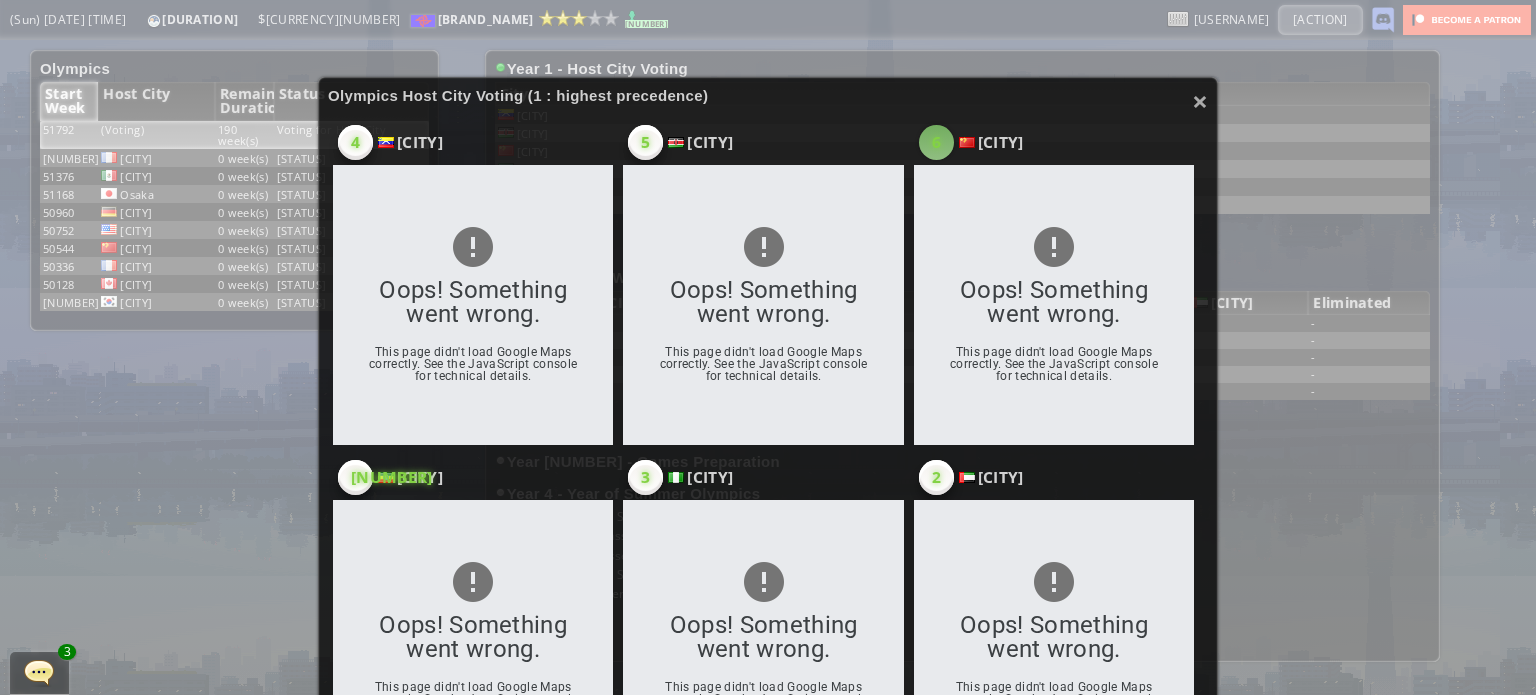 click on "6" at bounding box center (355, 143) 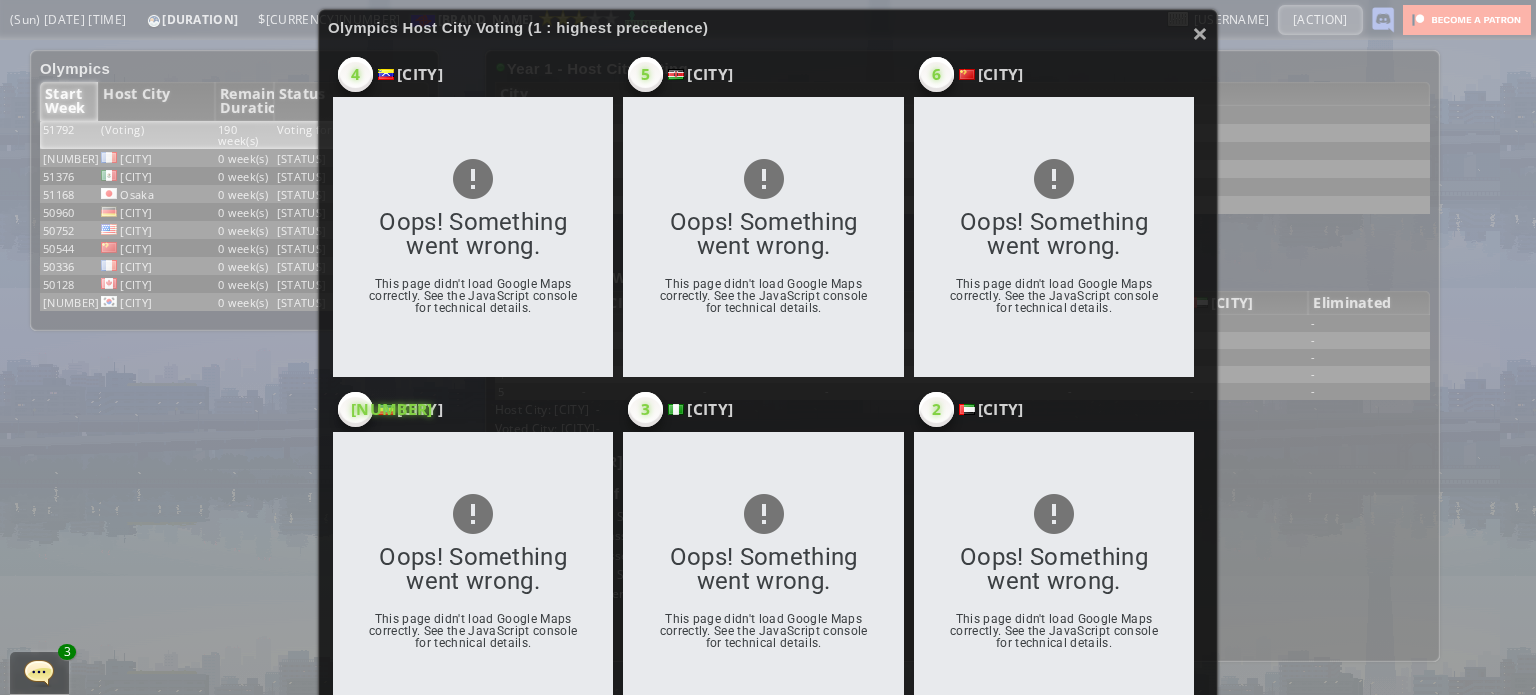 scroll, scrollTop: 200, scrollLeft: 0, axis: vertical 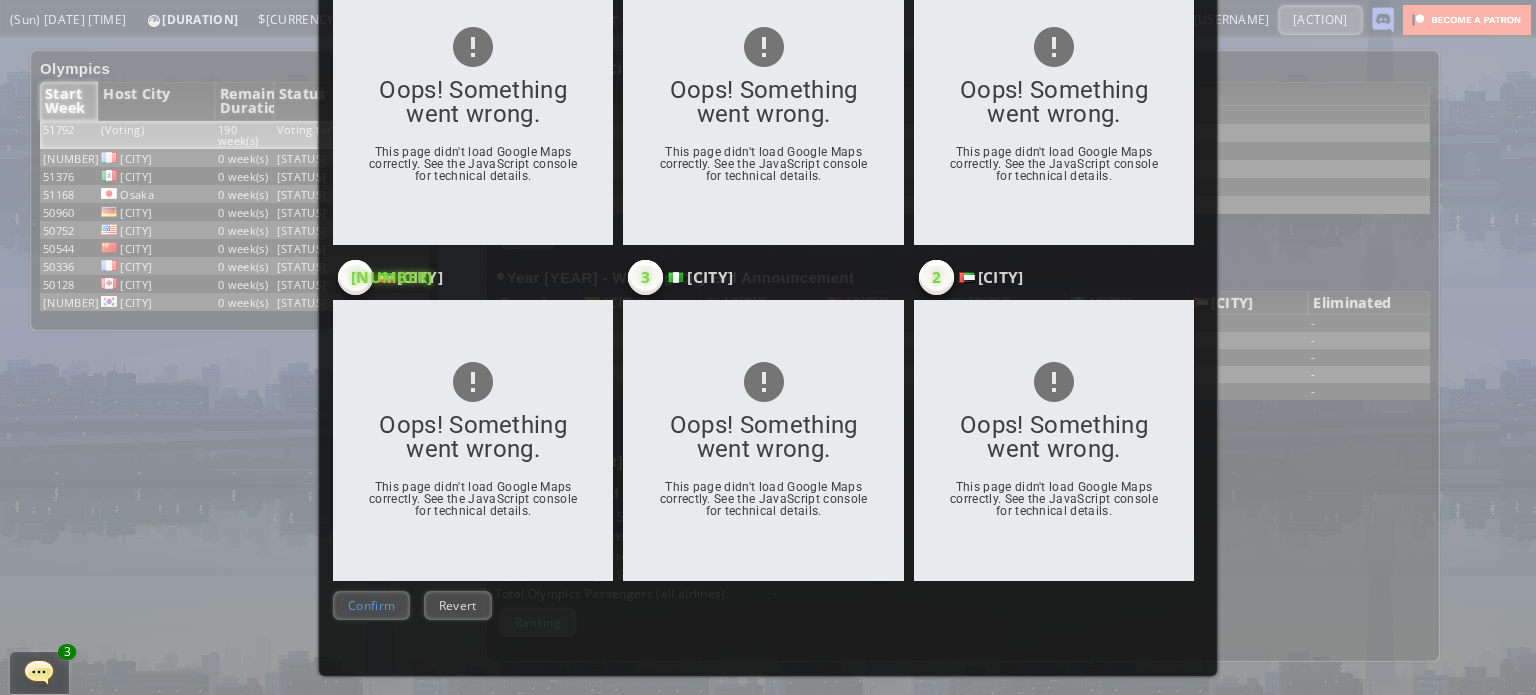 click on "Confirm" at bounding box center [371, 605] 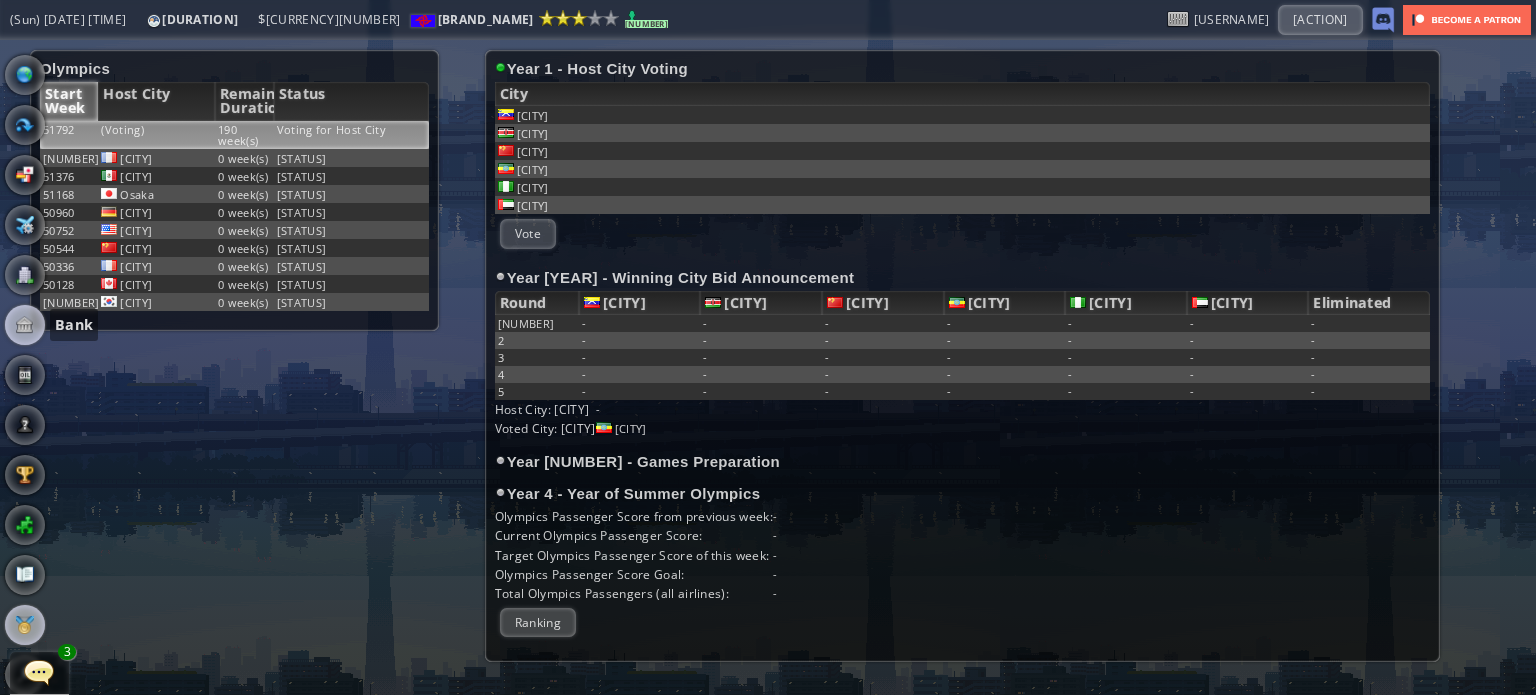 click at bounding box center (25, 325) 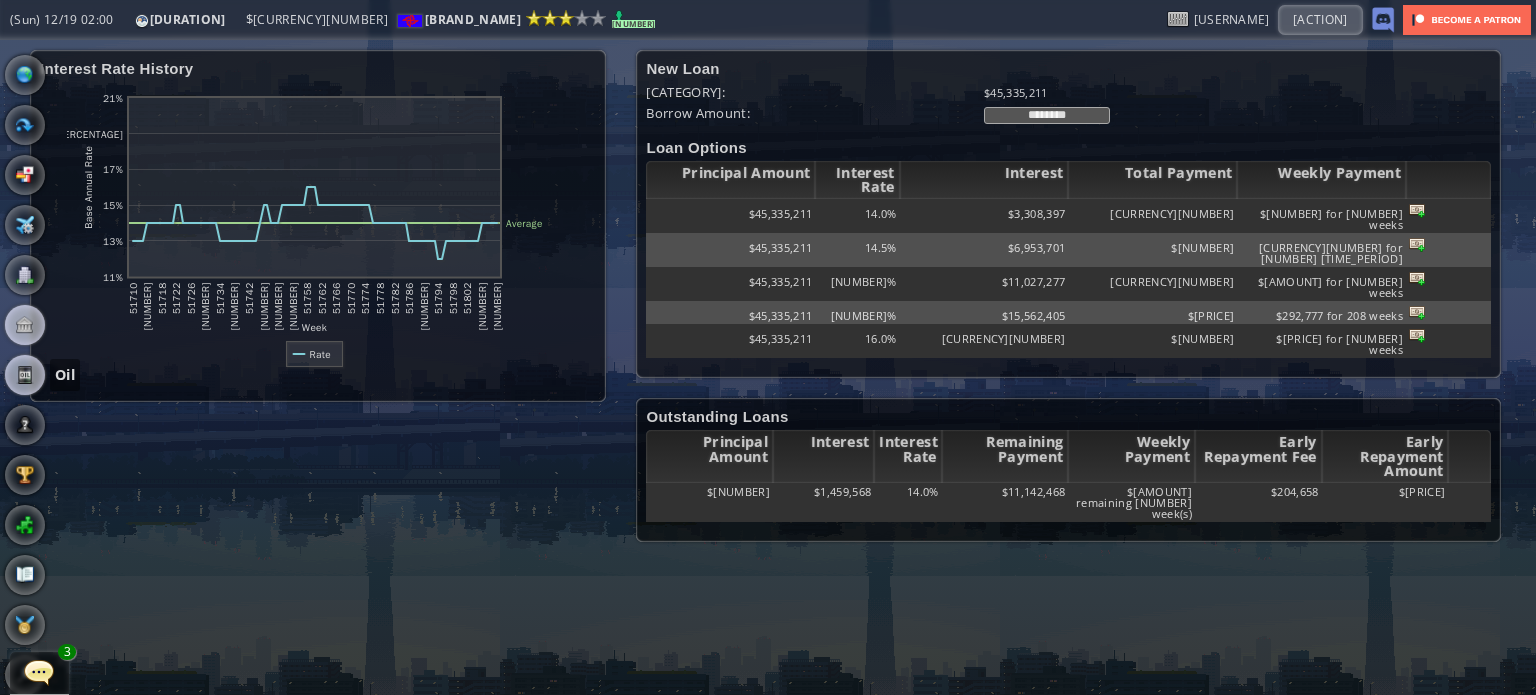 click at bounding box center (25, 375) 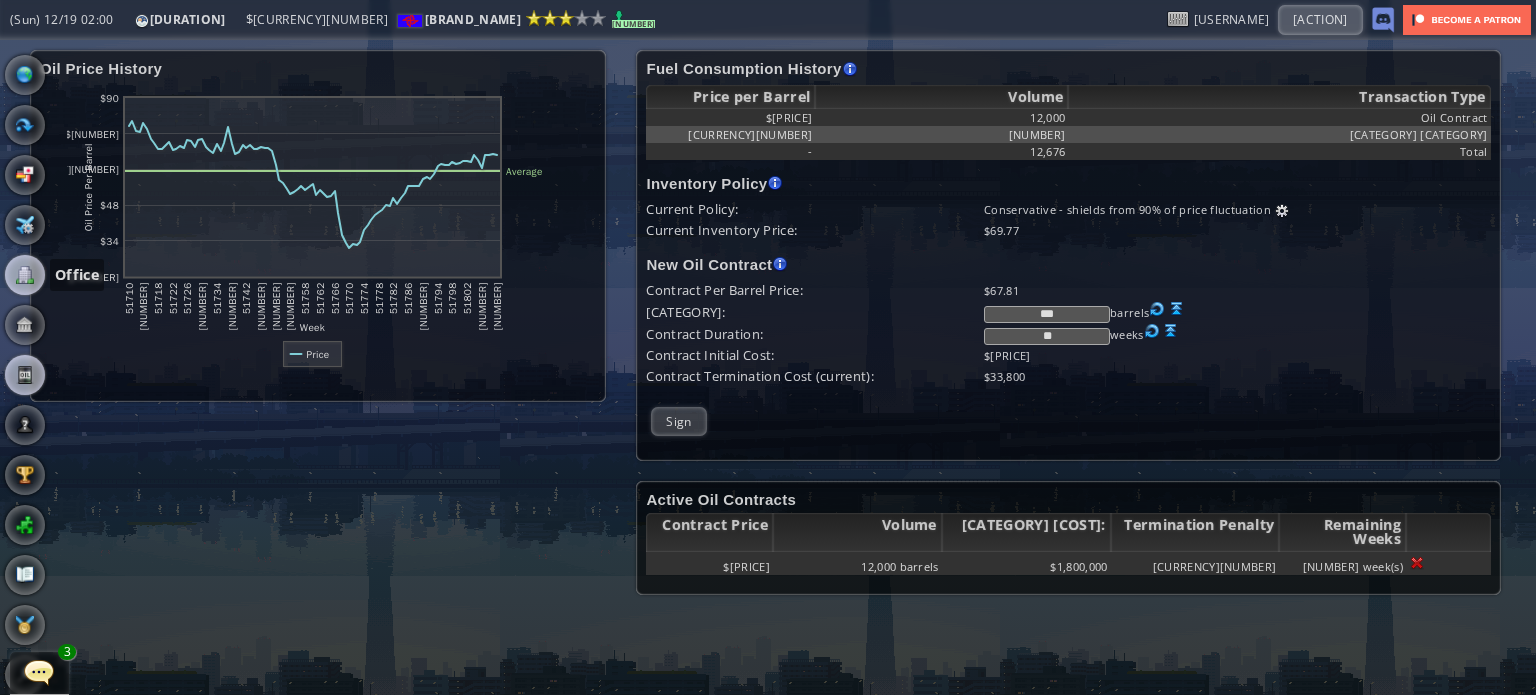 click at bounding box center (25, 275) 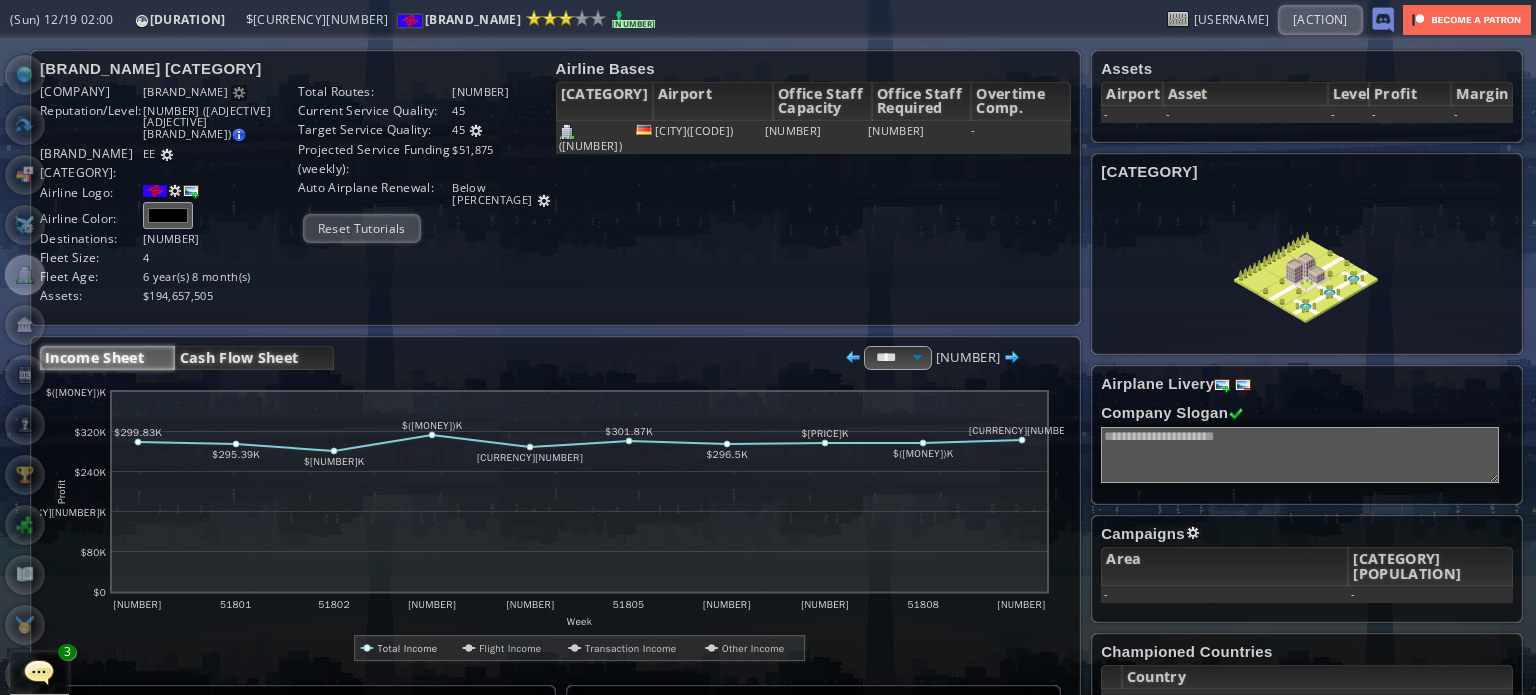 click on "Cash Flow Sheet" at bounding box center (254, 358) 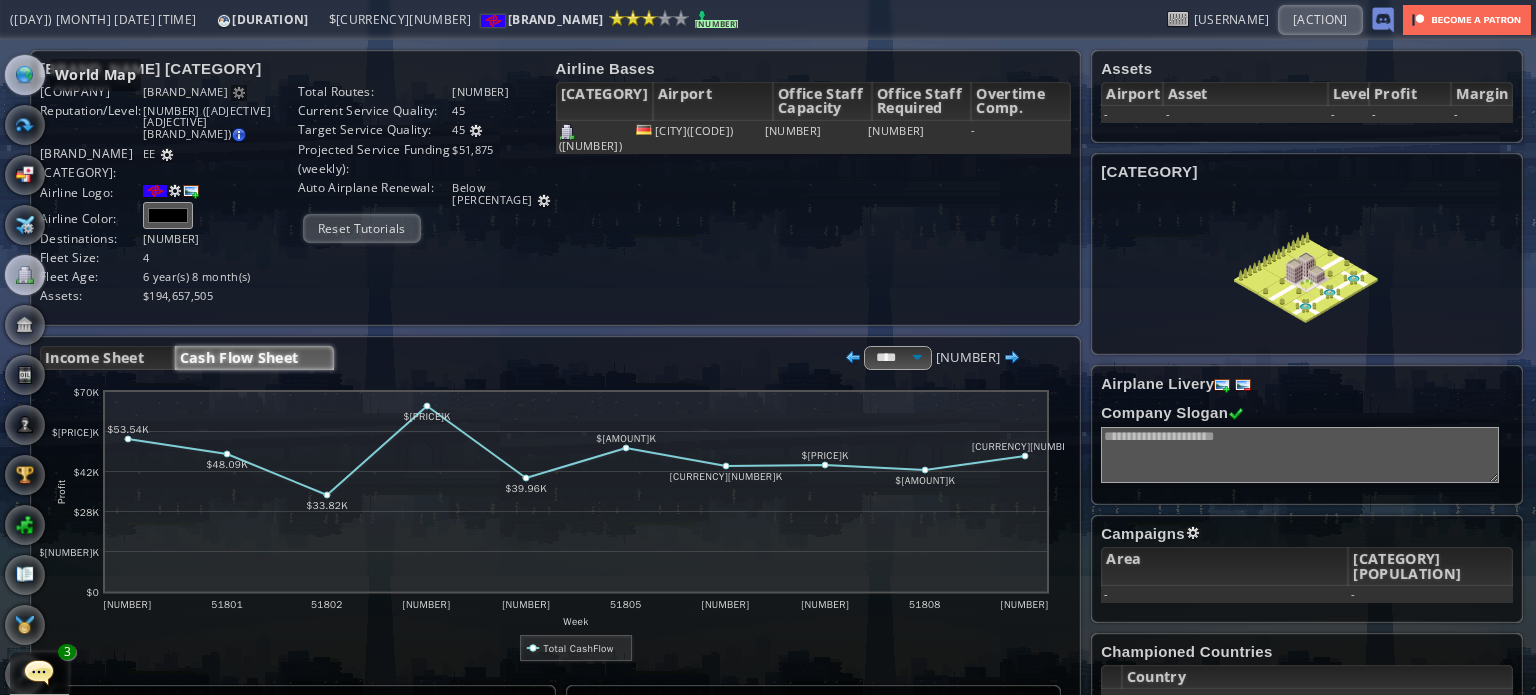 click at bounding box center (25, 75) 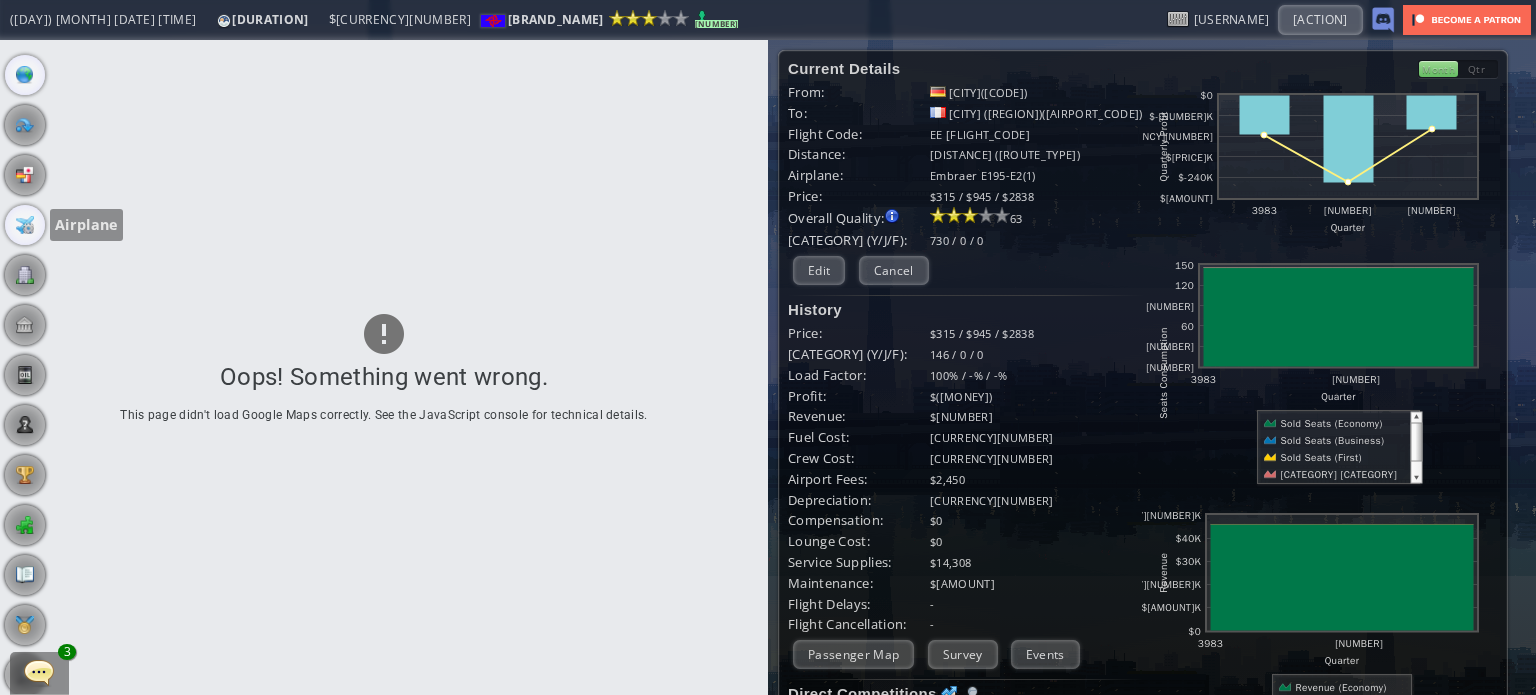 click at bounding box center [25, 225] 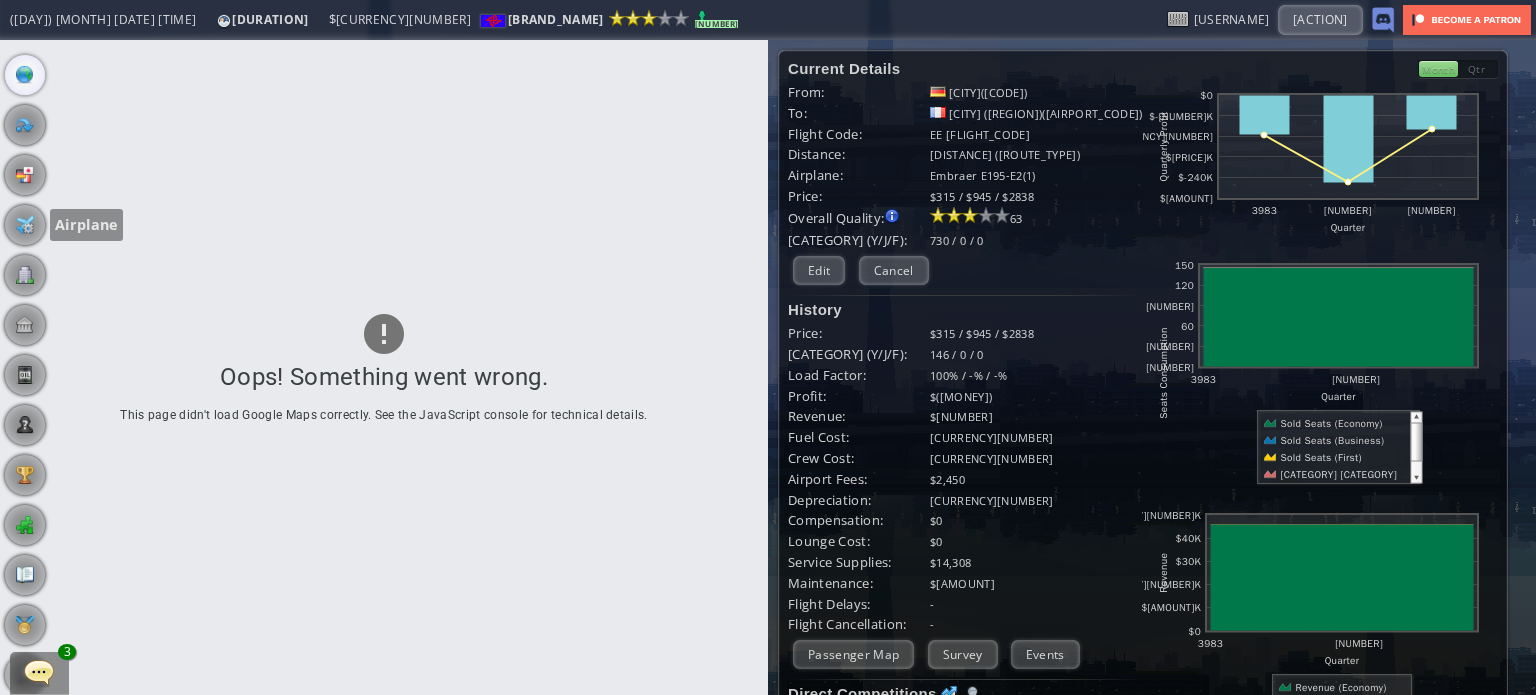 click at bounding box center (25, 275) 